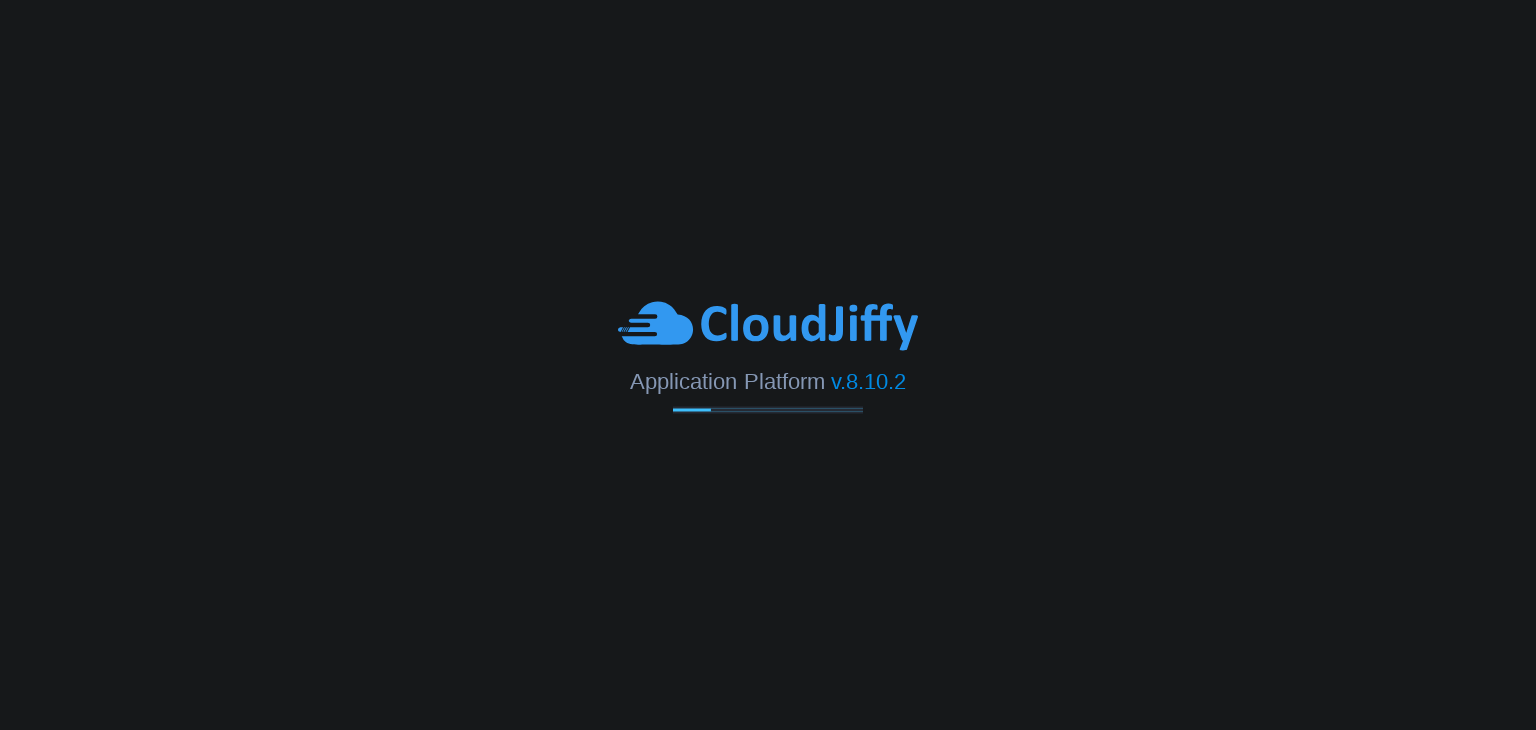 scroll, scrollTop: 0, scrollLeft: 0, axis: both 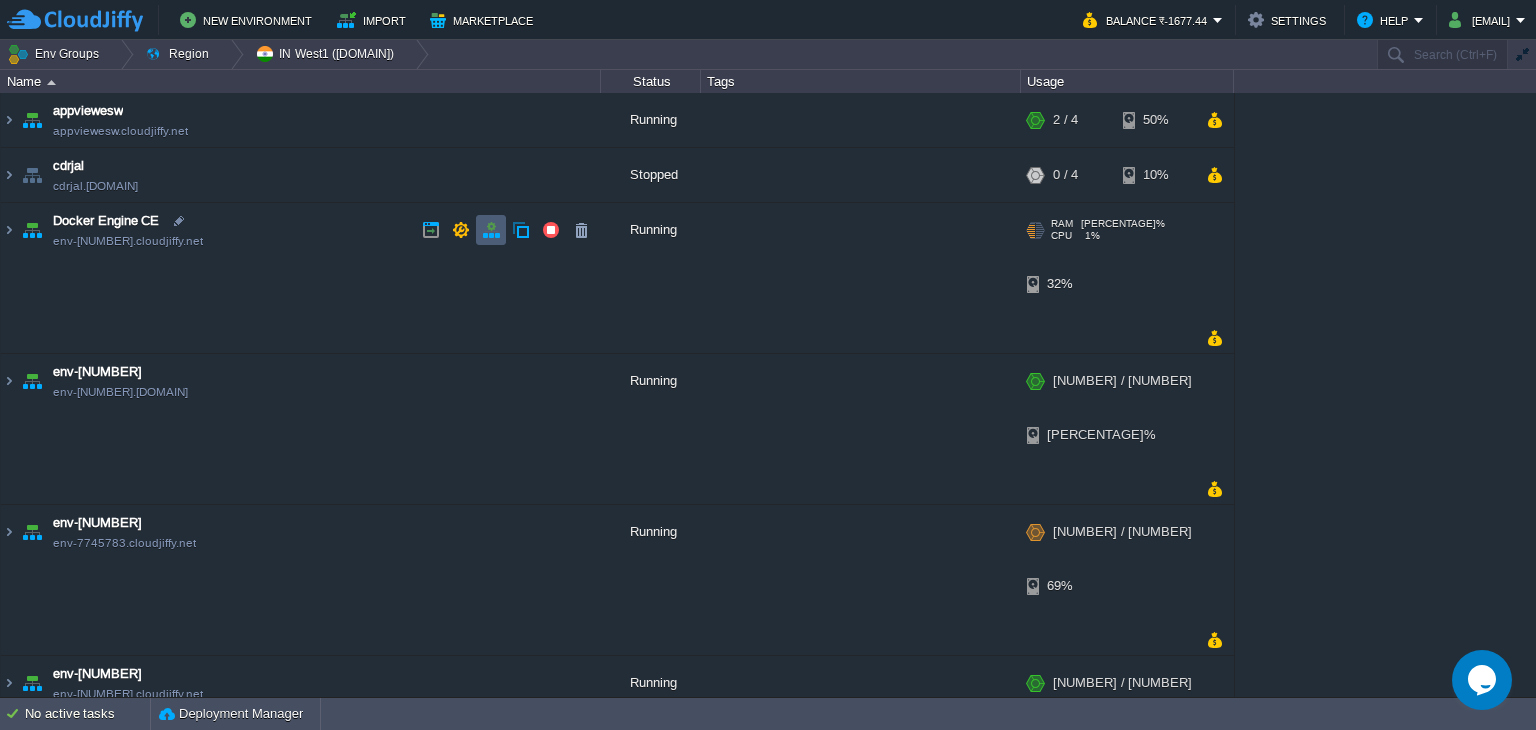 click at bounding box center [491, 230] 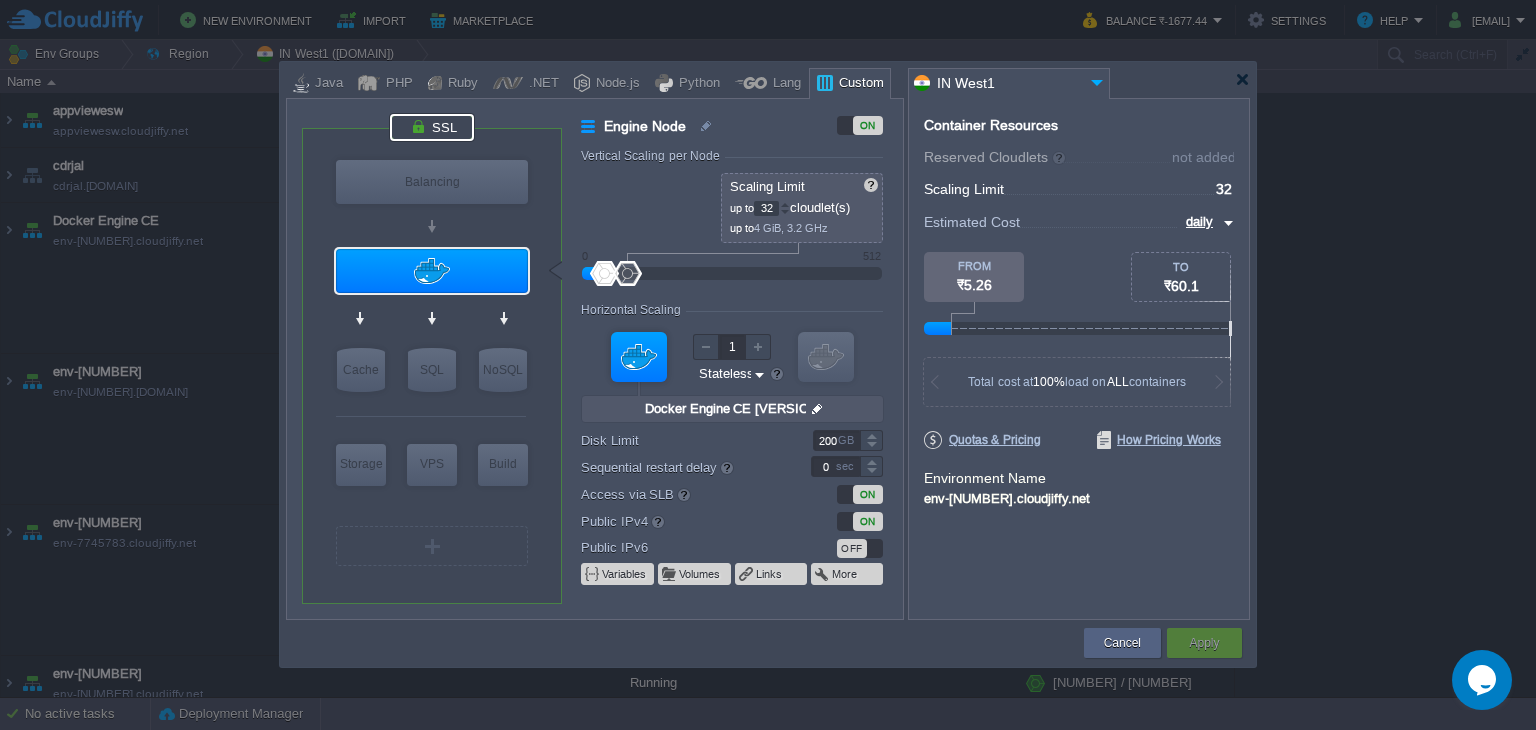 click at bounding box center [432, 127] 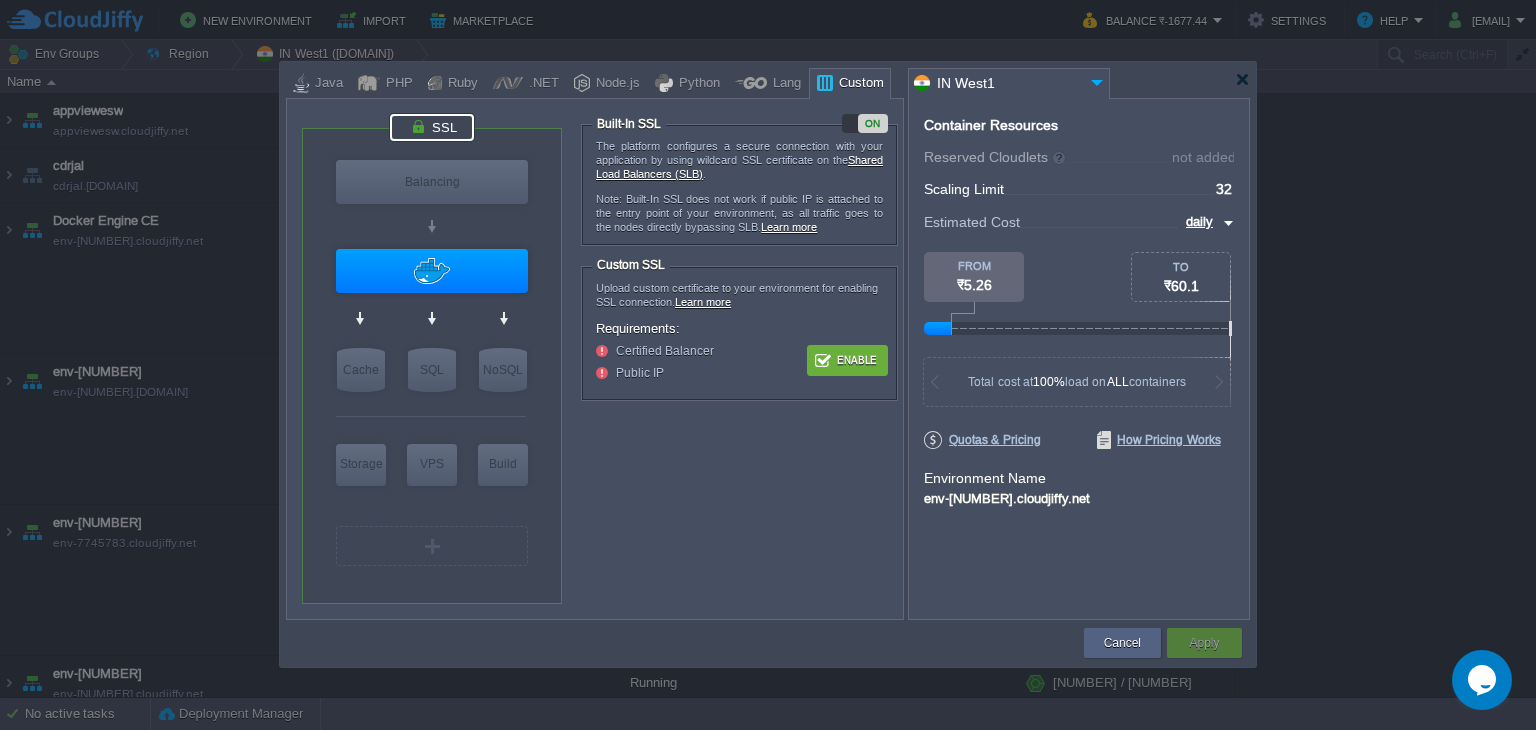 click on "Enable" at bounding box center [847, 360] 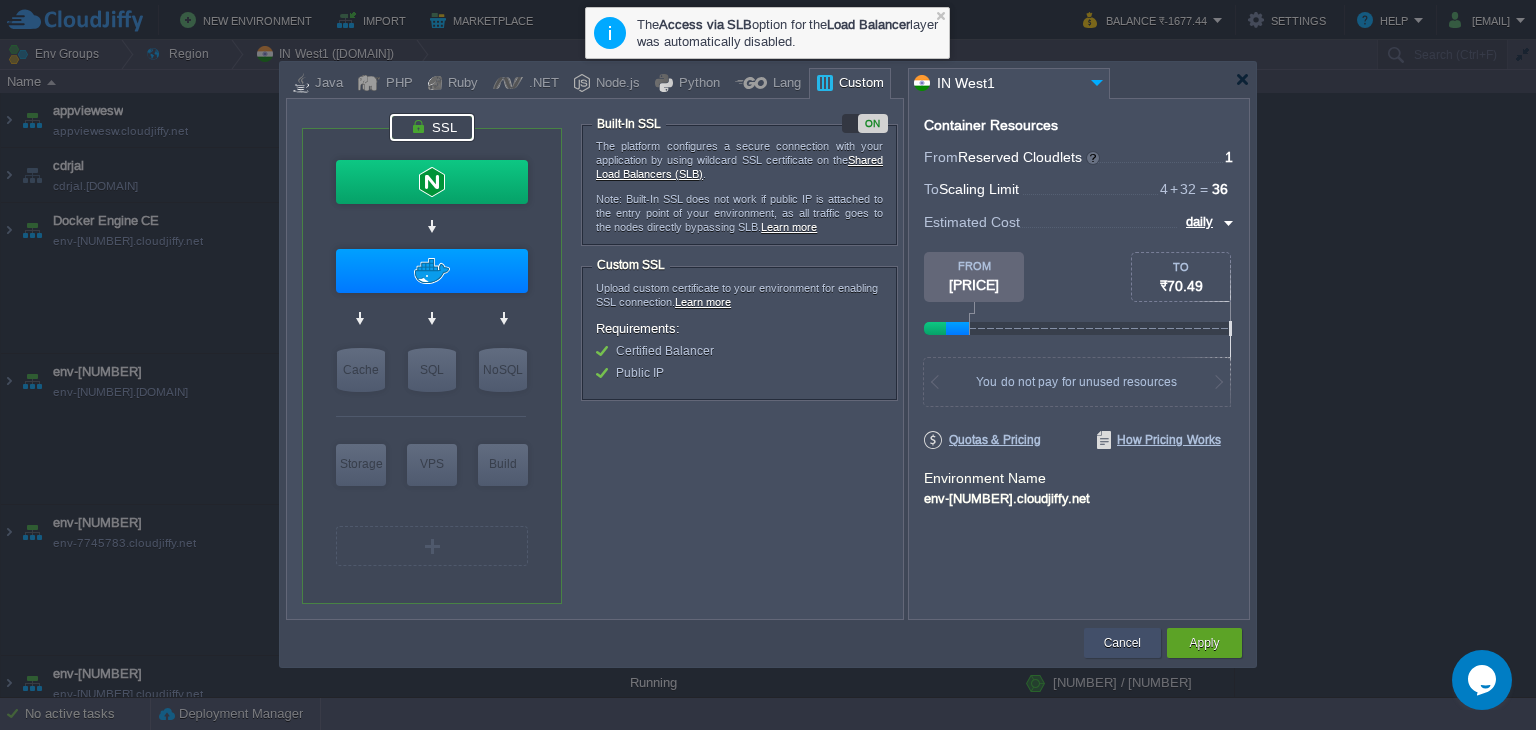 click on "Cancel" at bounding box center (1122, 643) 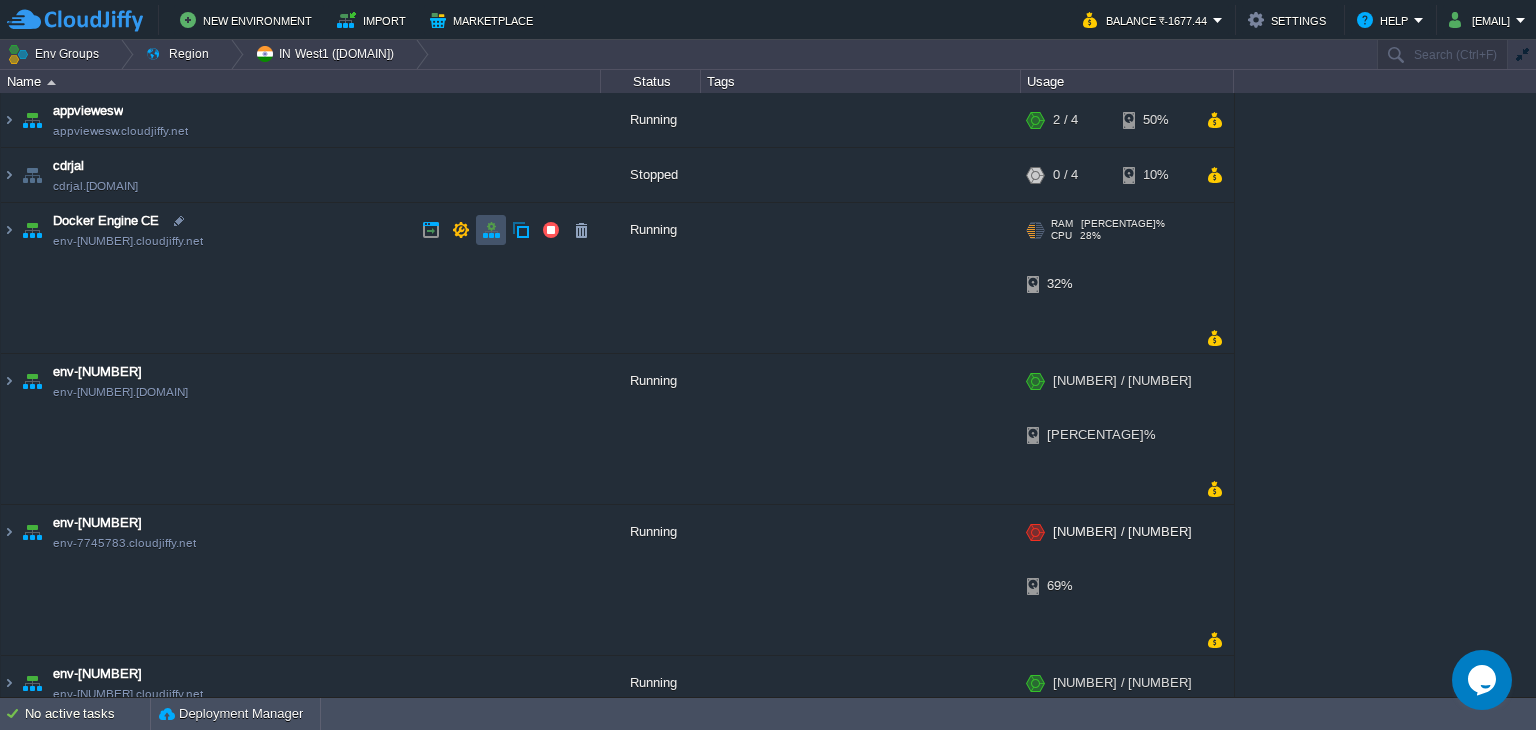 click at bounding box center (491, 230) 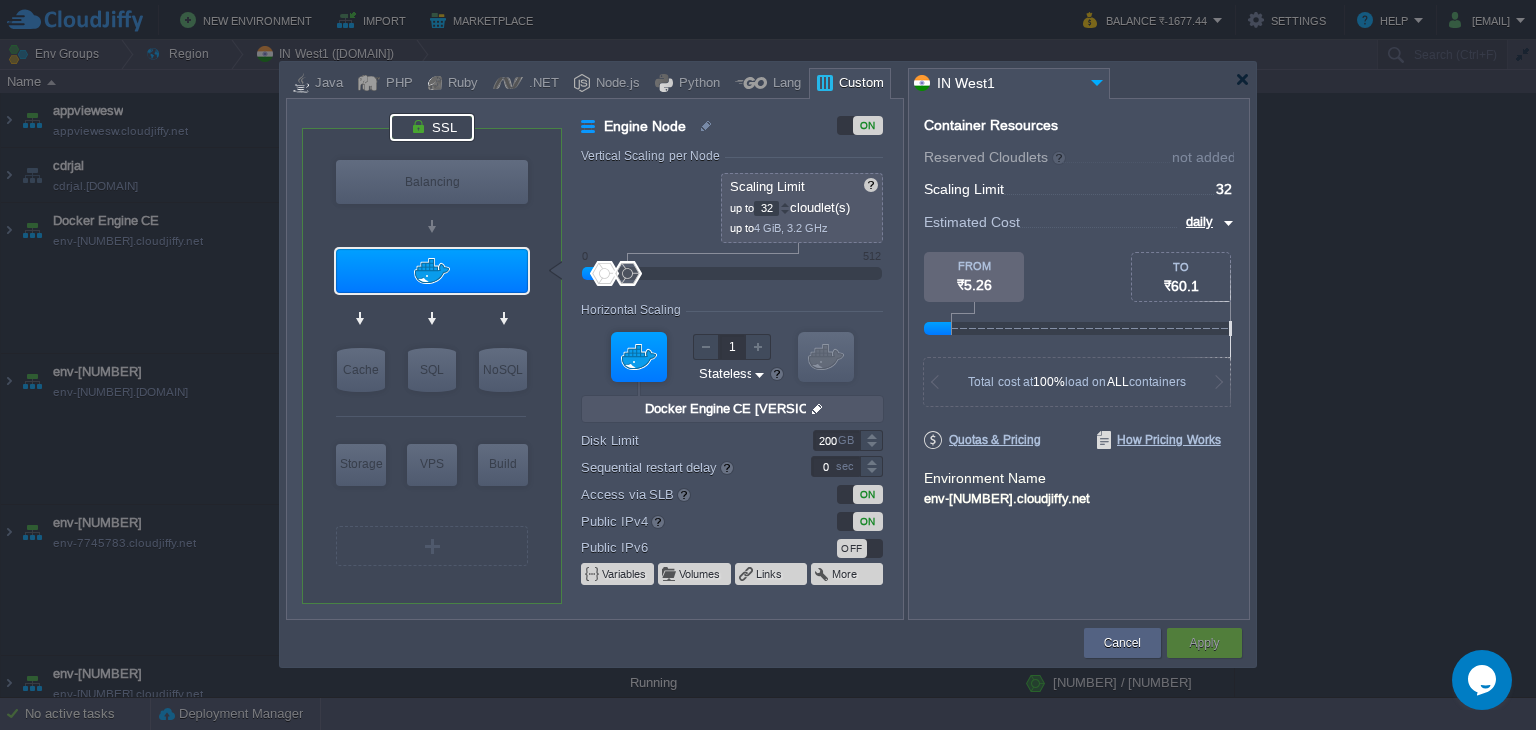 click at bounding box center (432, 127) 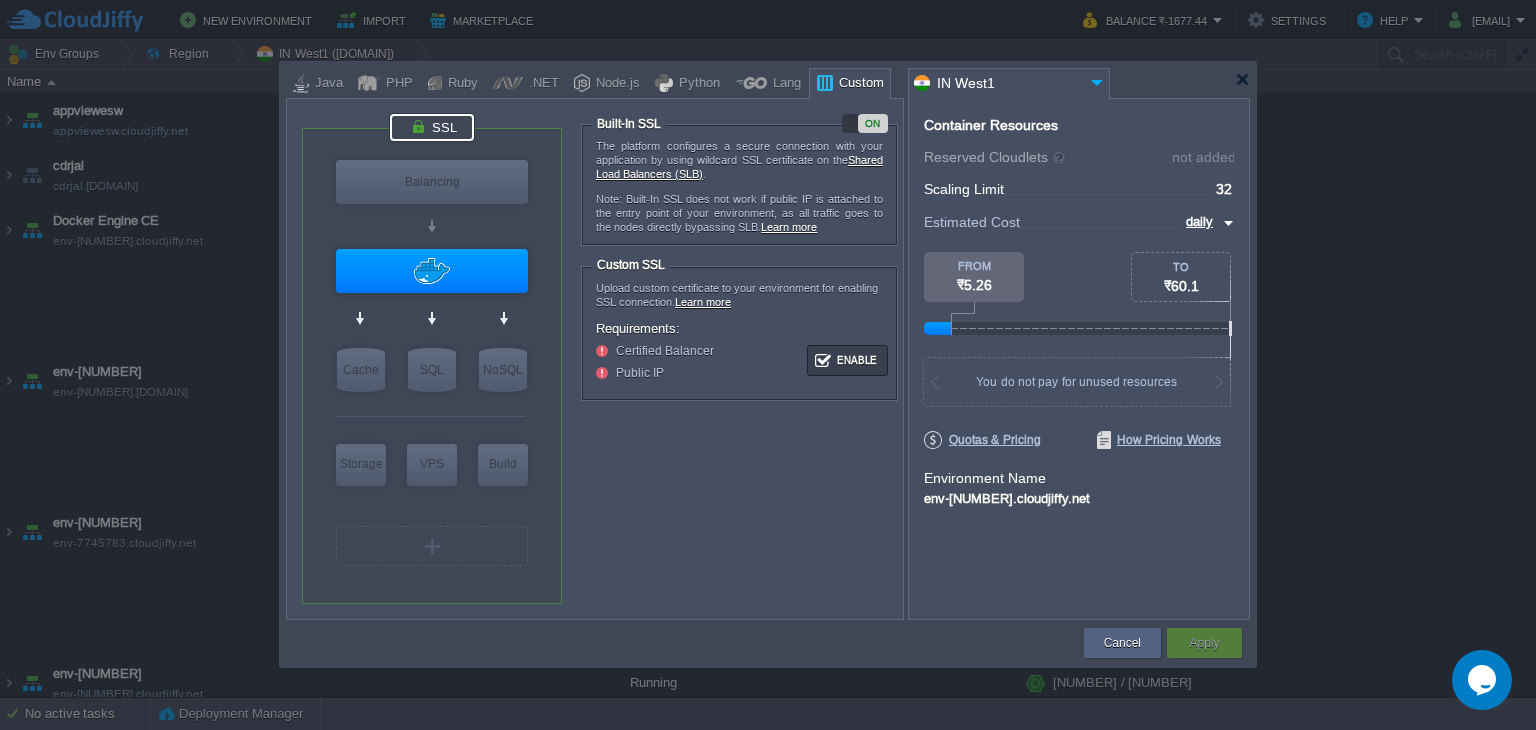 click on "Learn more" at bounding box center (703, 302) 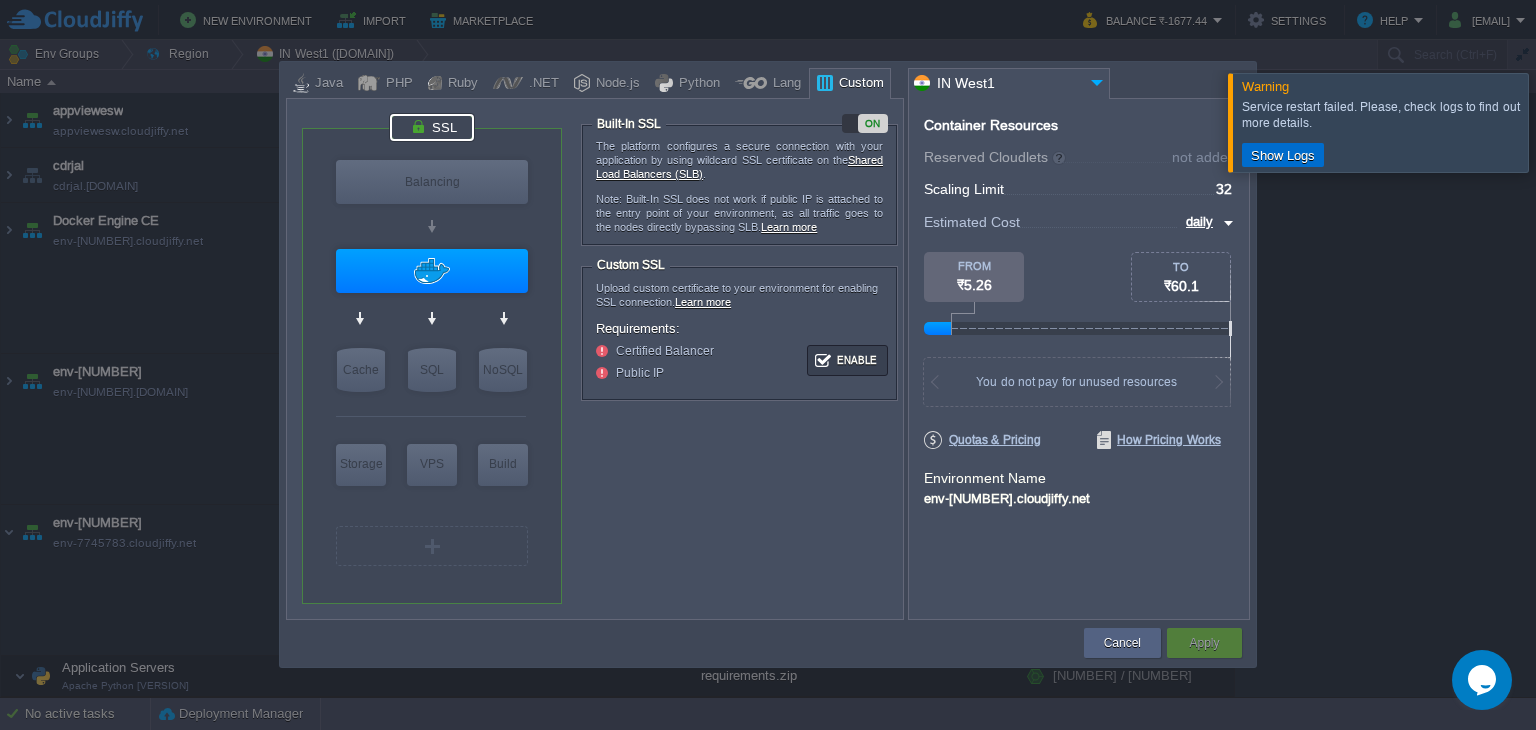 click on "Show Logs" at bounding box center [1283, 155] 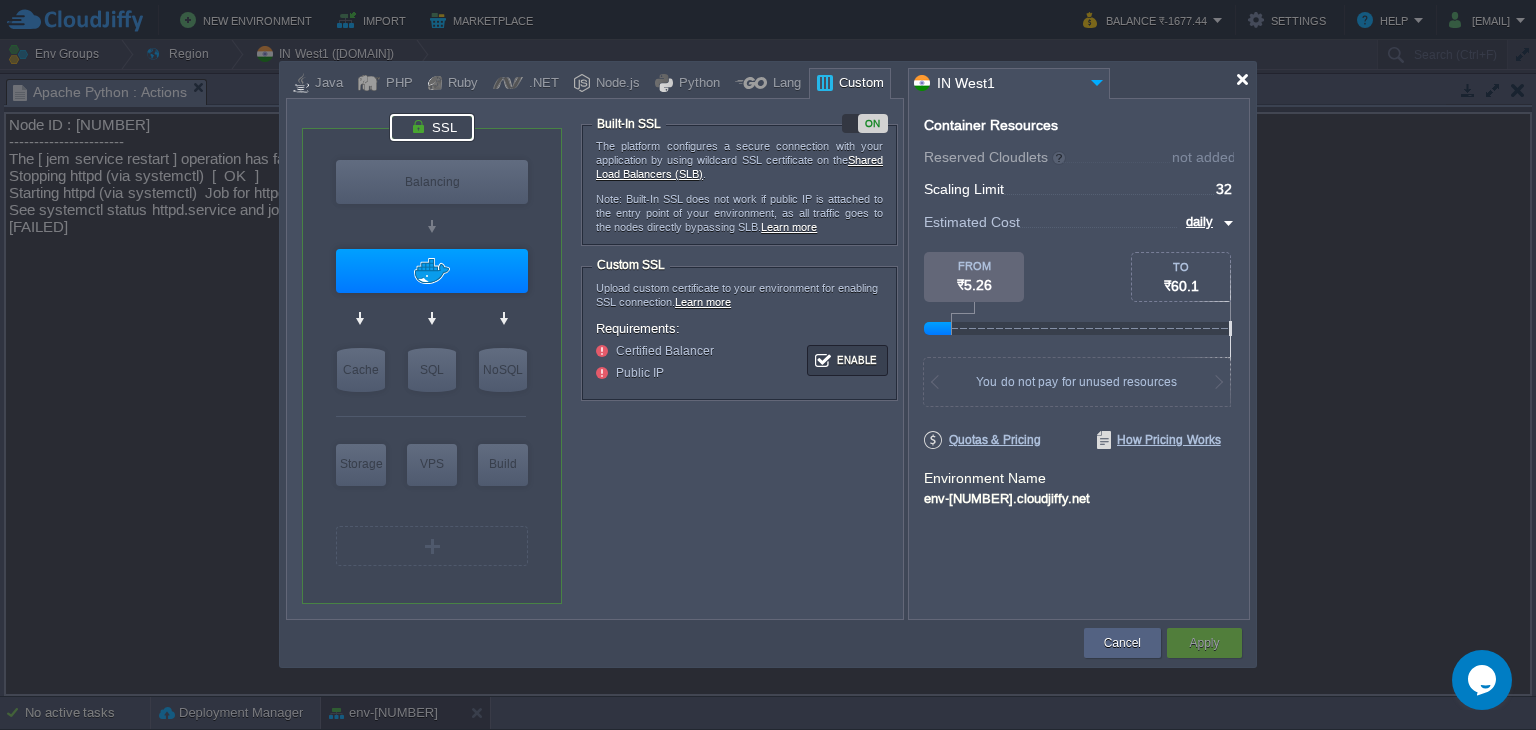 click at bounding box center (1242, 79) 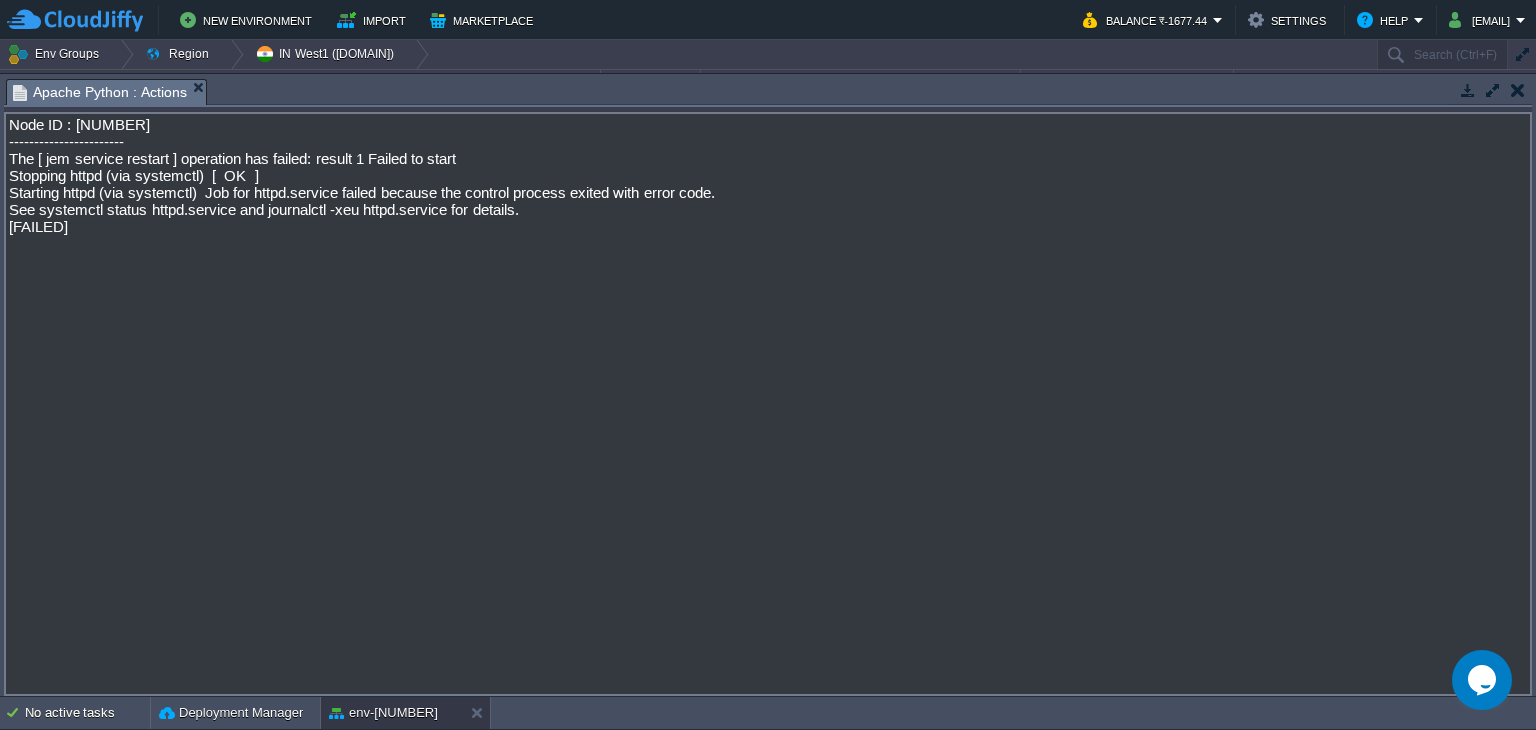 click at bounding box center [1518, 90] 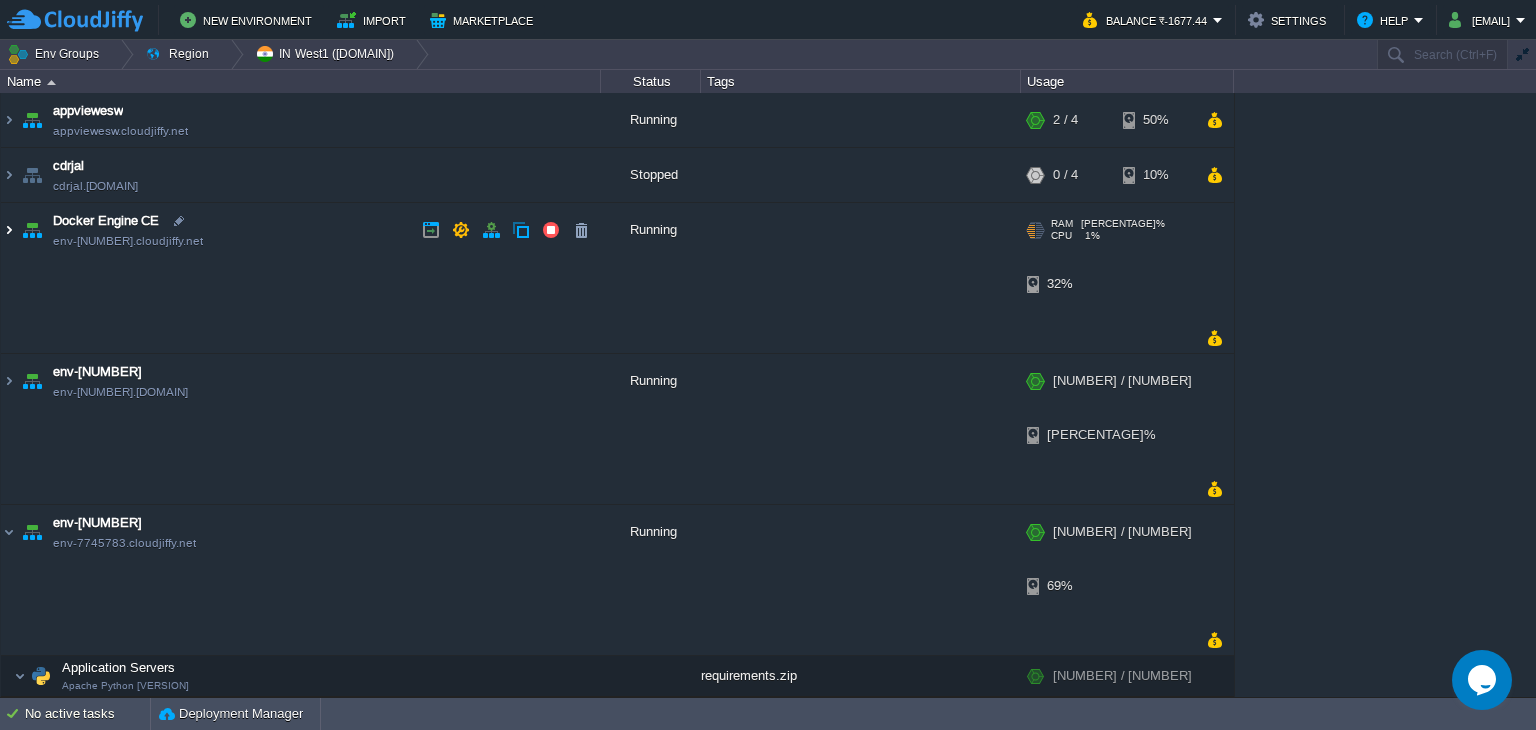click at bounding box center [9, 230] 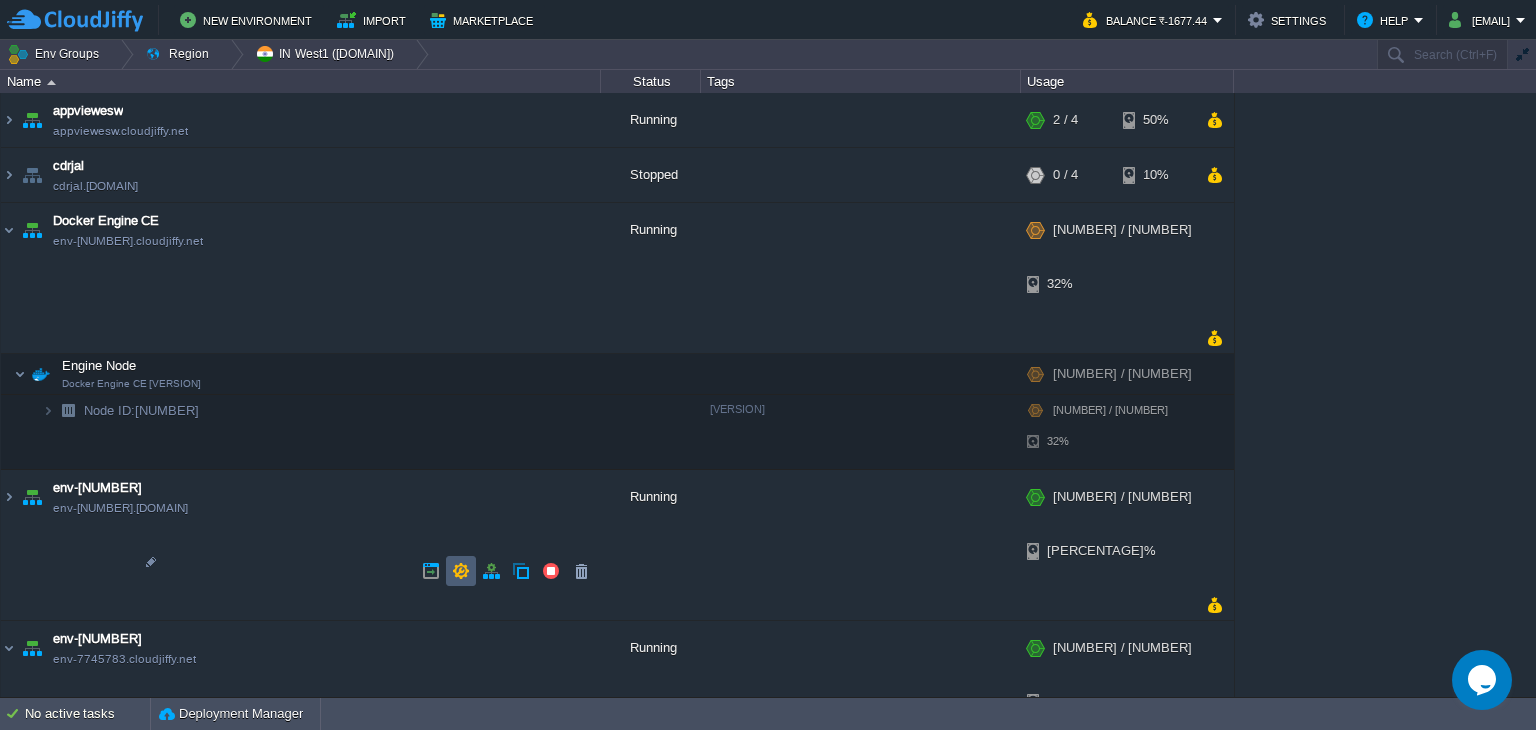 click at bounding box center (461, 571) 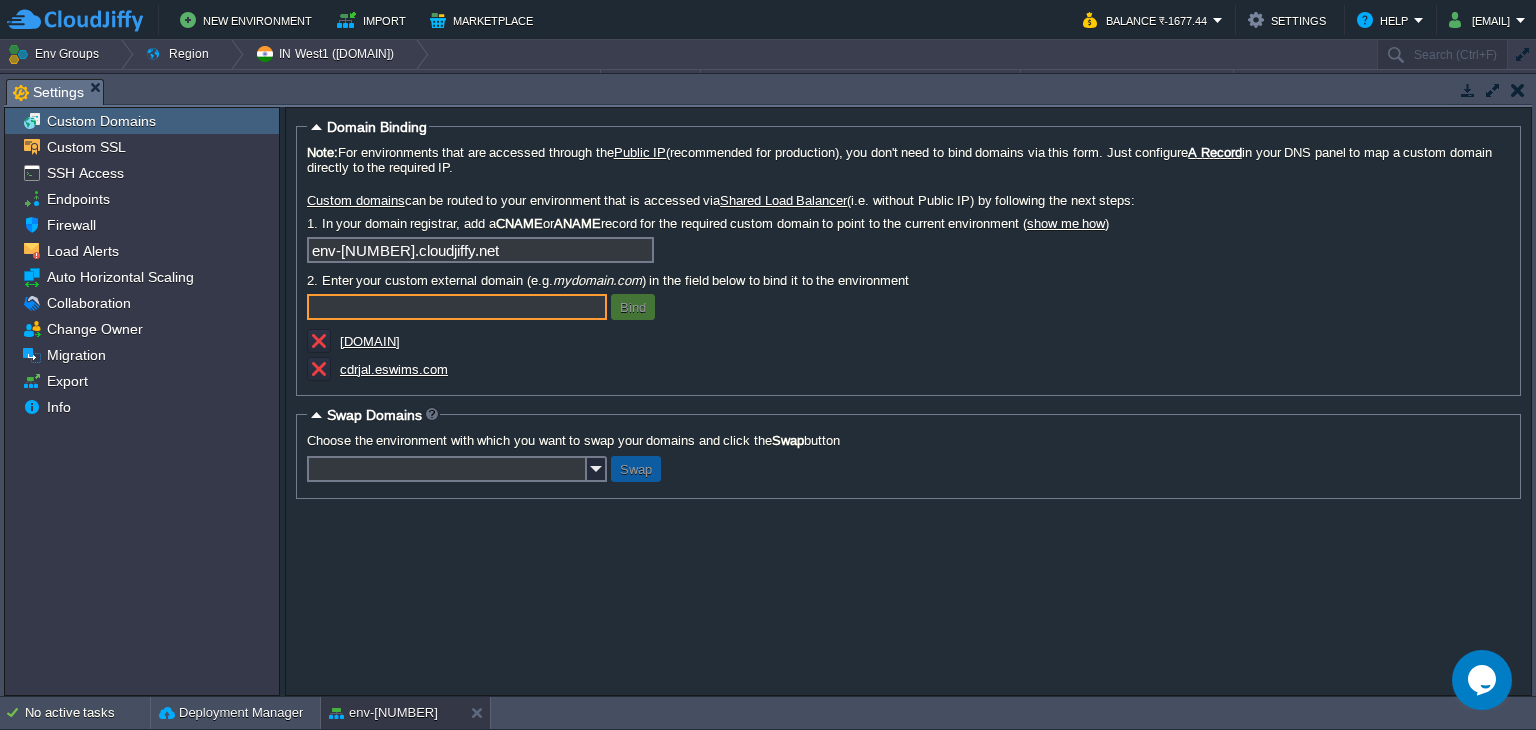 click on "Custom Domains" at bounding box center (142, 121) 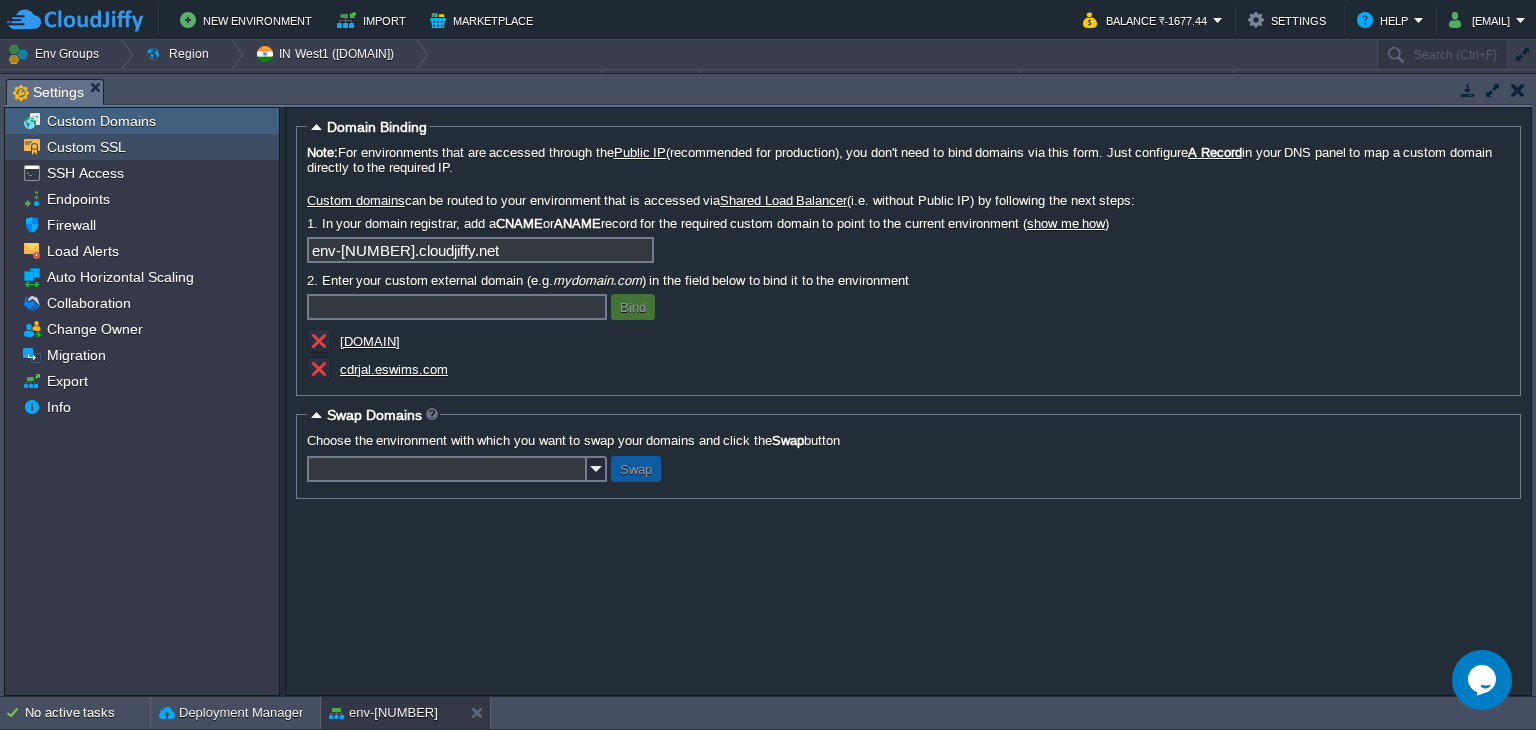 click on "Custom SSL" at bounding box center (142, 147) 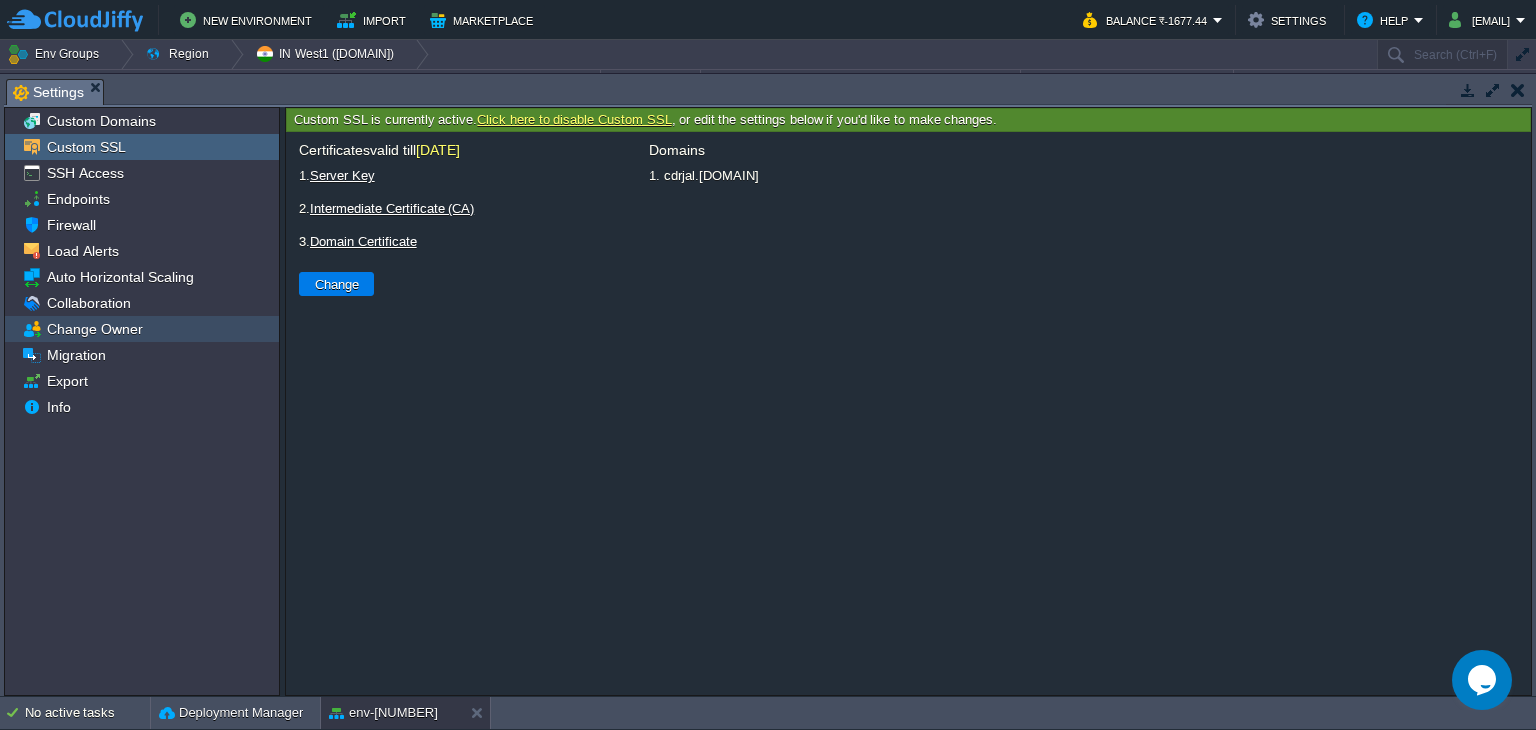 click on "Change Owner" at bounding box center (142, 329) 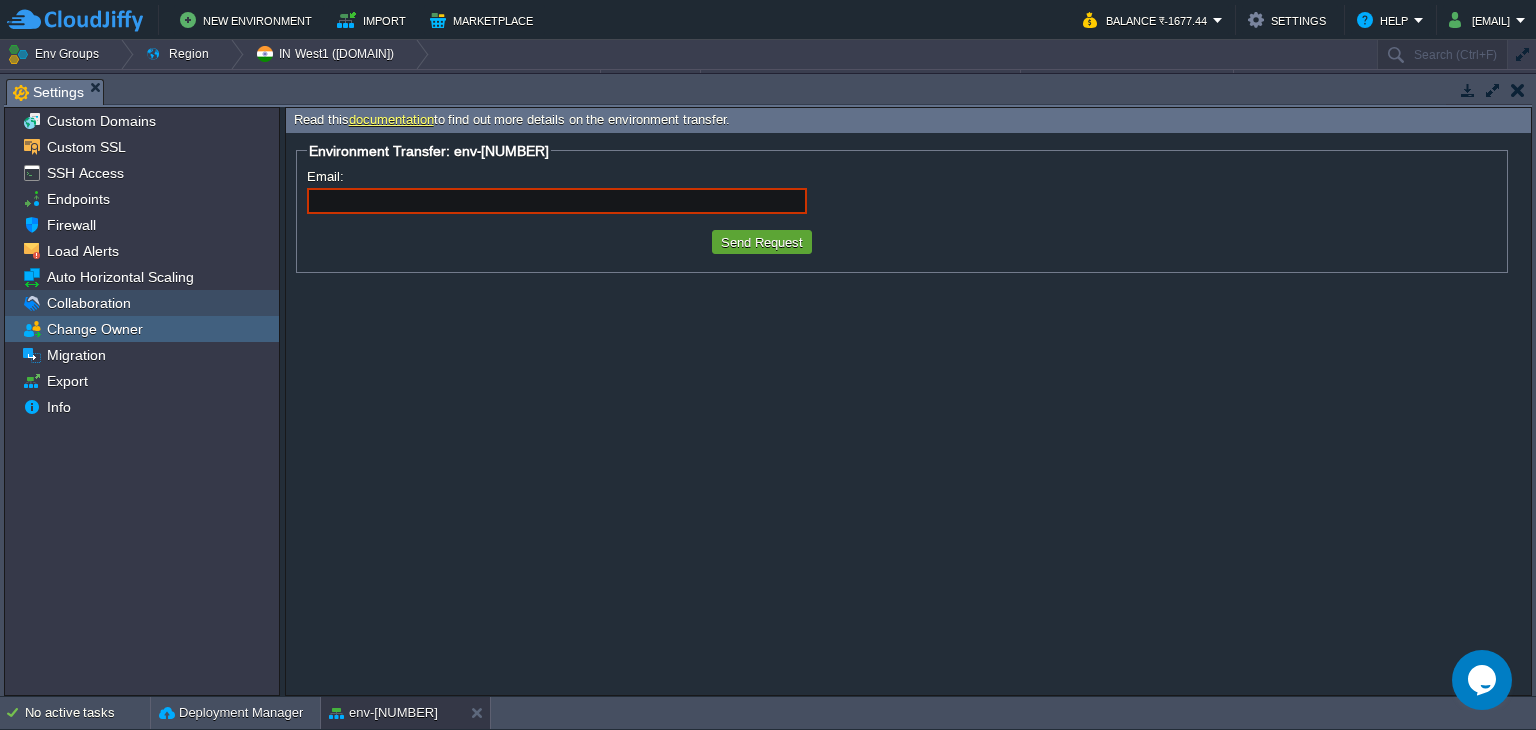 click on "Collaboration" at bounding box center [142, 303] 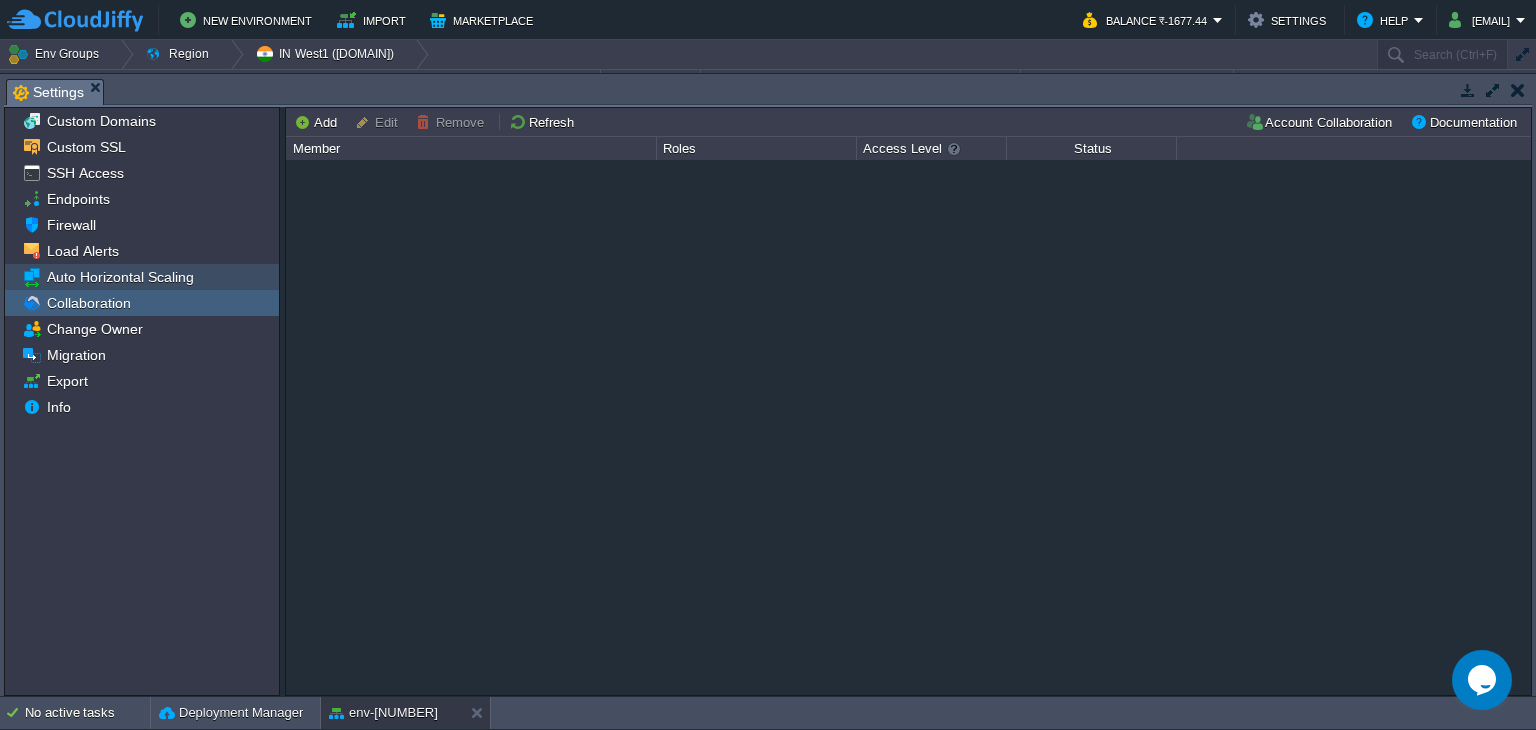 click on "Auto Horizontal Scaling" at bounding box center [120, 277] 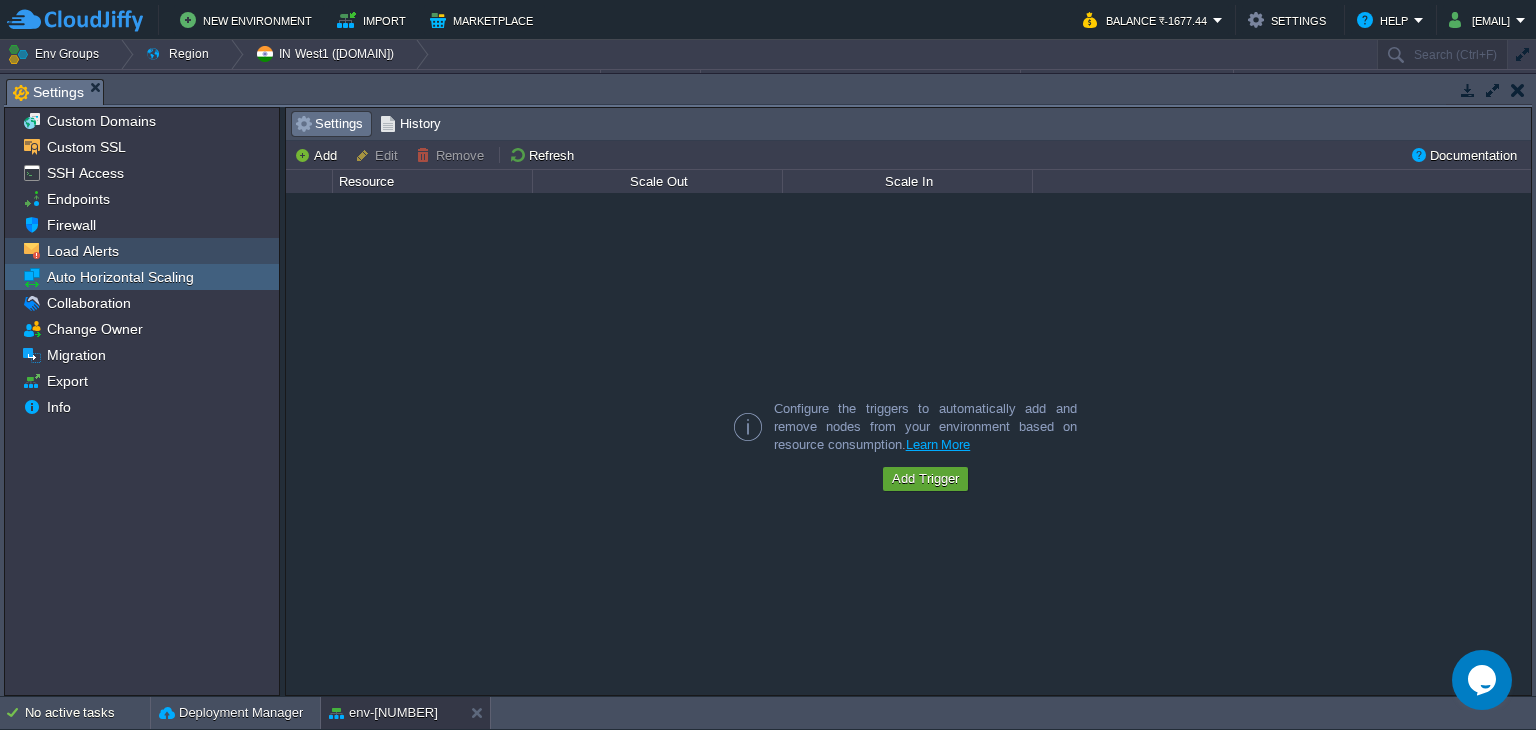 click on "Load Alerts" at bounding box center (142, 251) 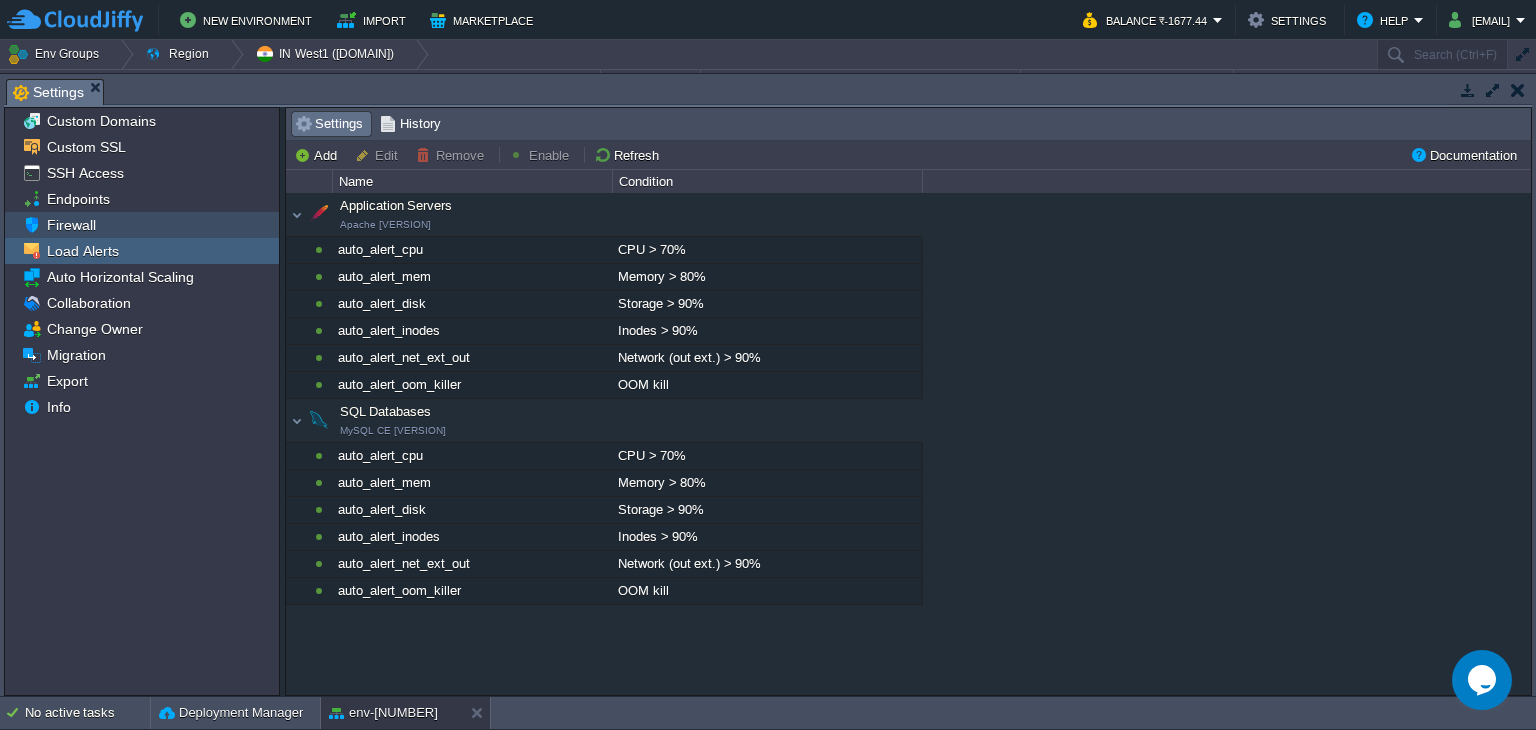click on "Firewall" at bounding box center [142, 225] 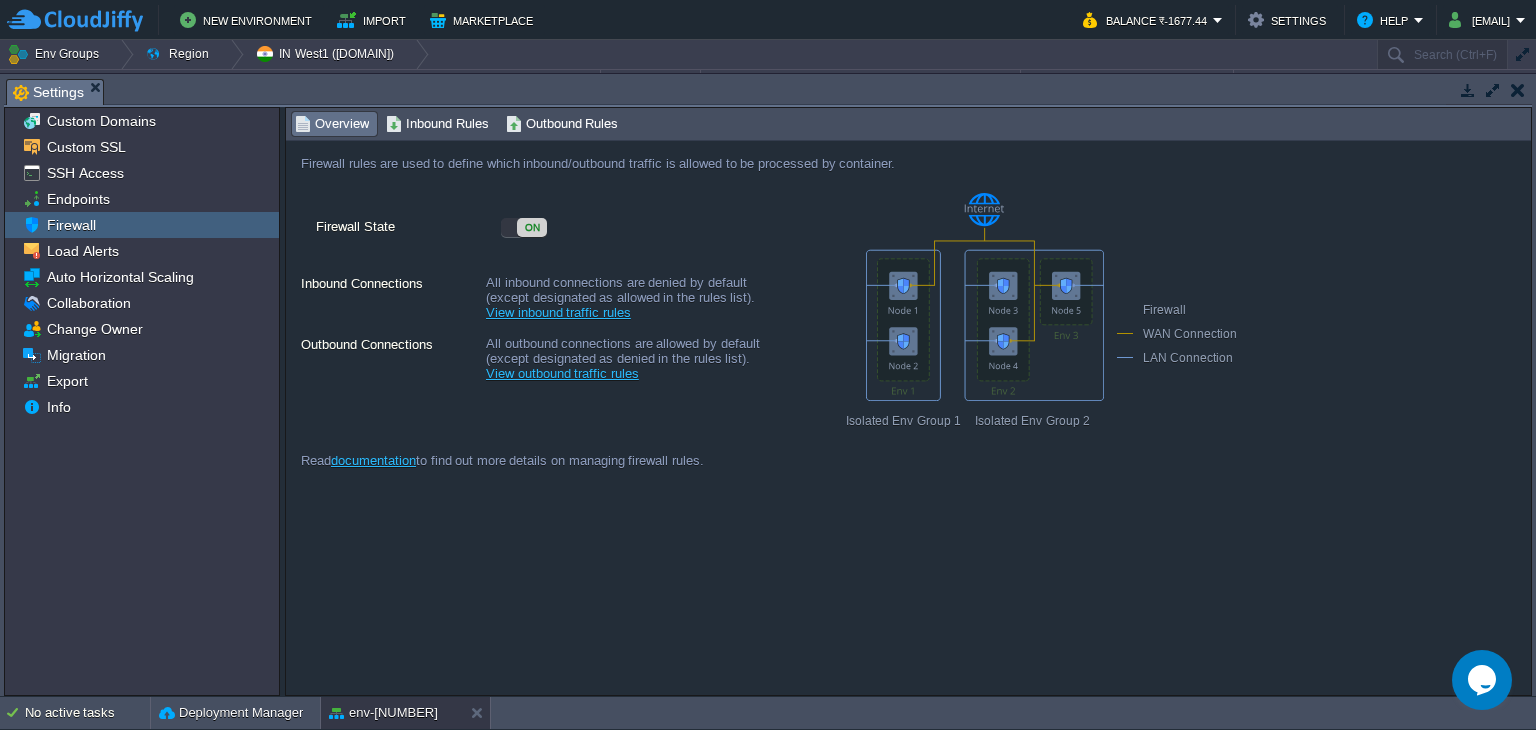 click at bounding box center (1518, 90) 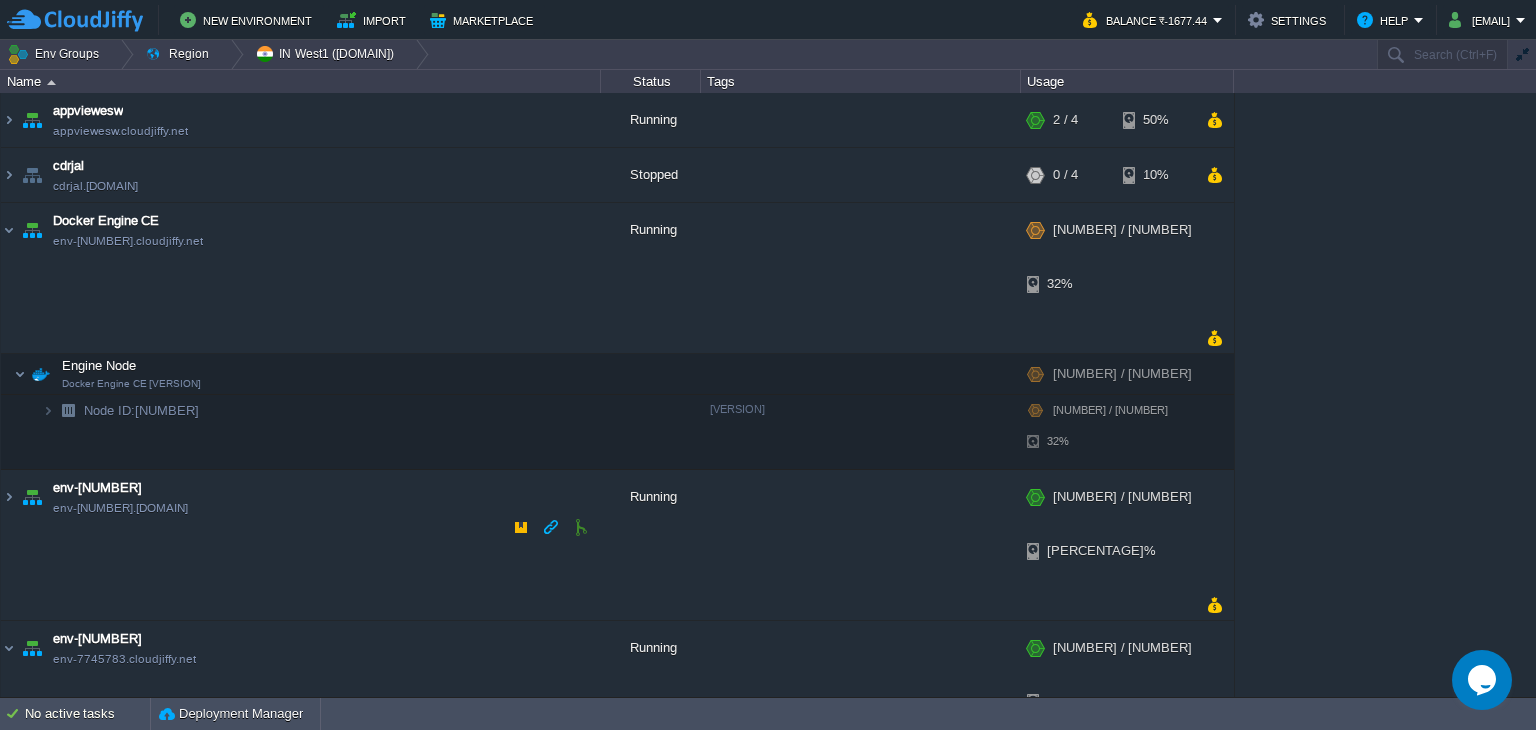 click at bounding box center [48, 903] 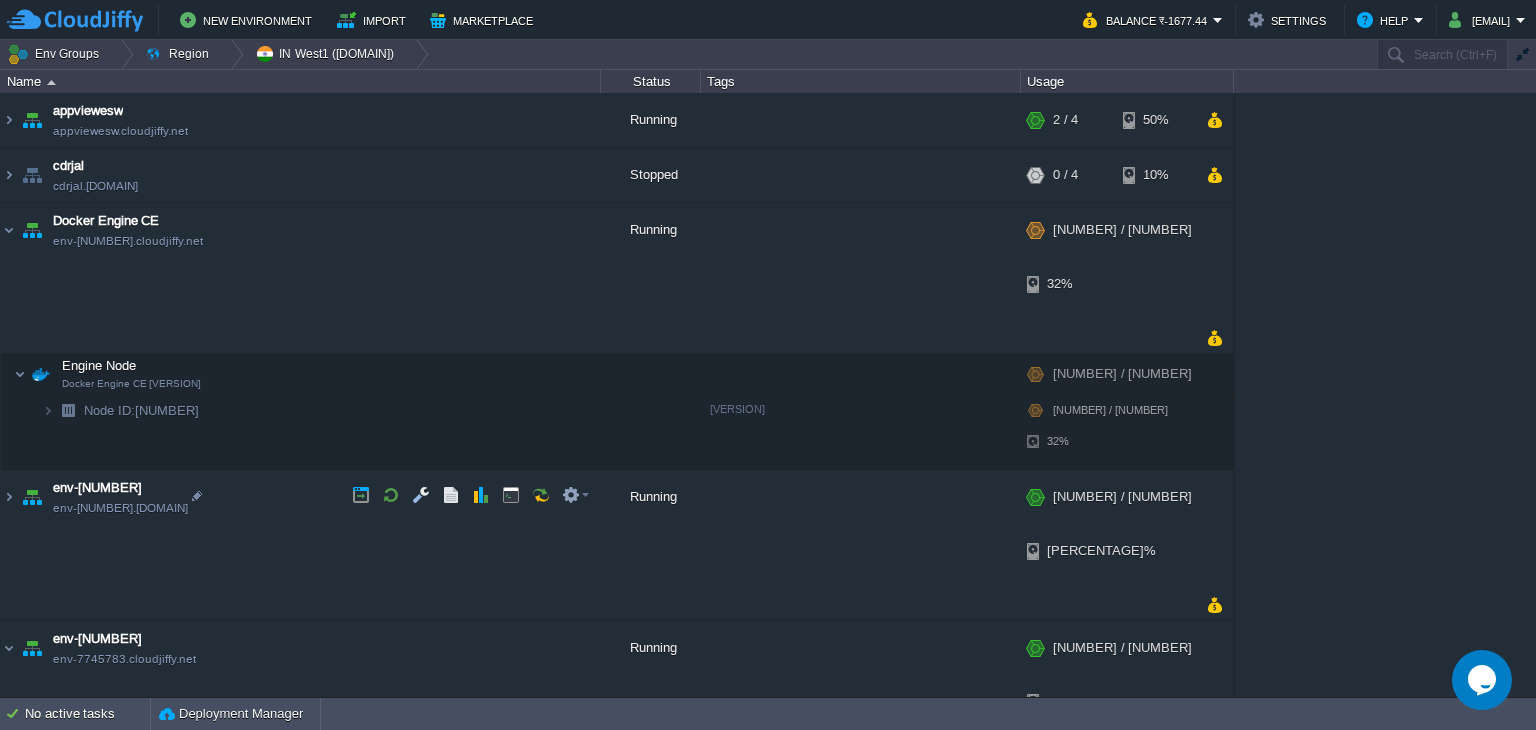 click at bounding box center (48, 828) 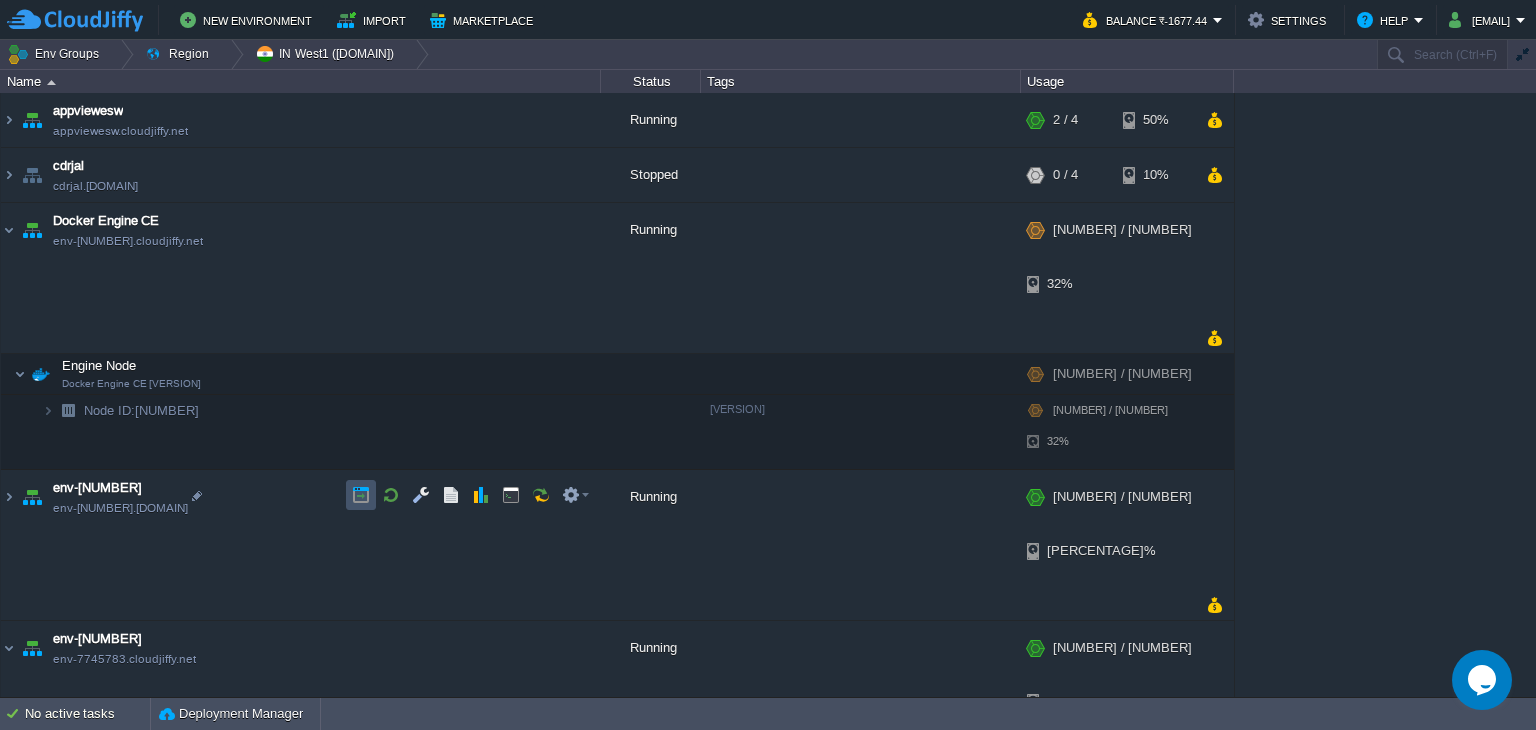 click at bounding box center (361, 495) 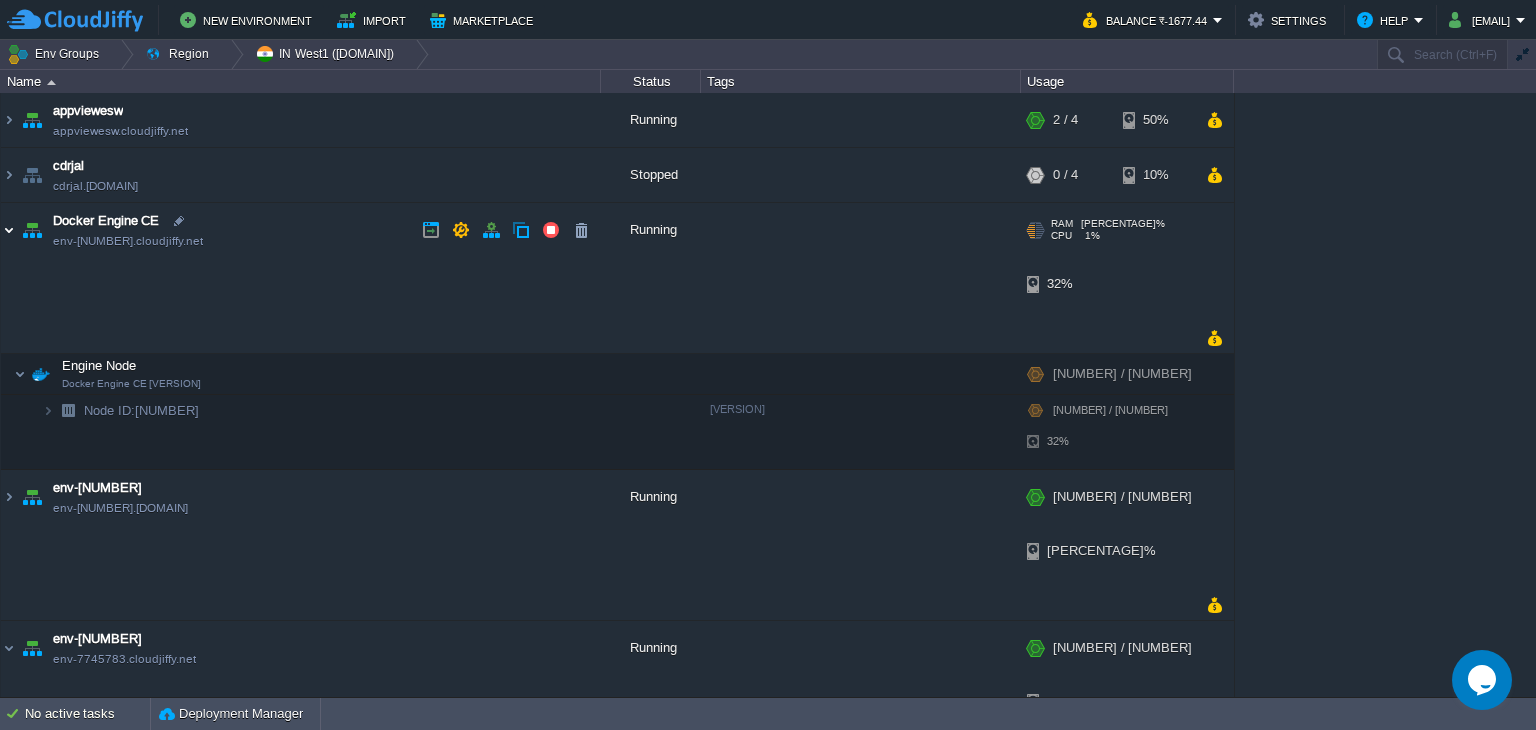 click at bounding box center [9, 230] 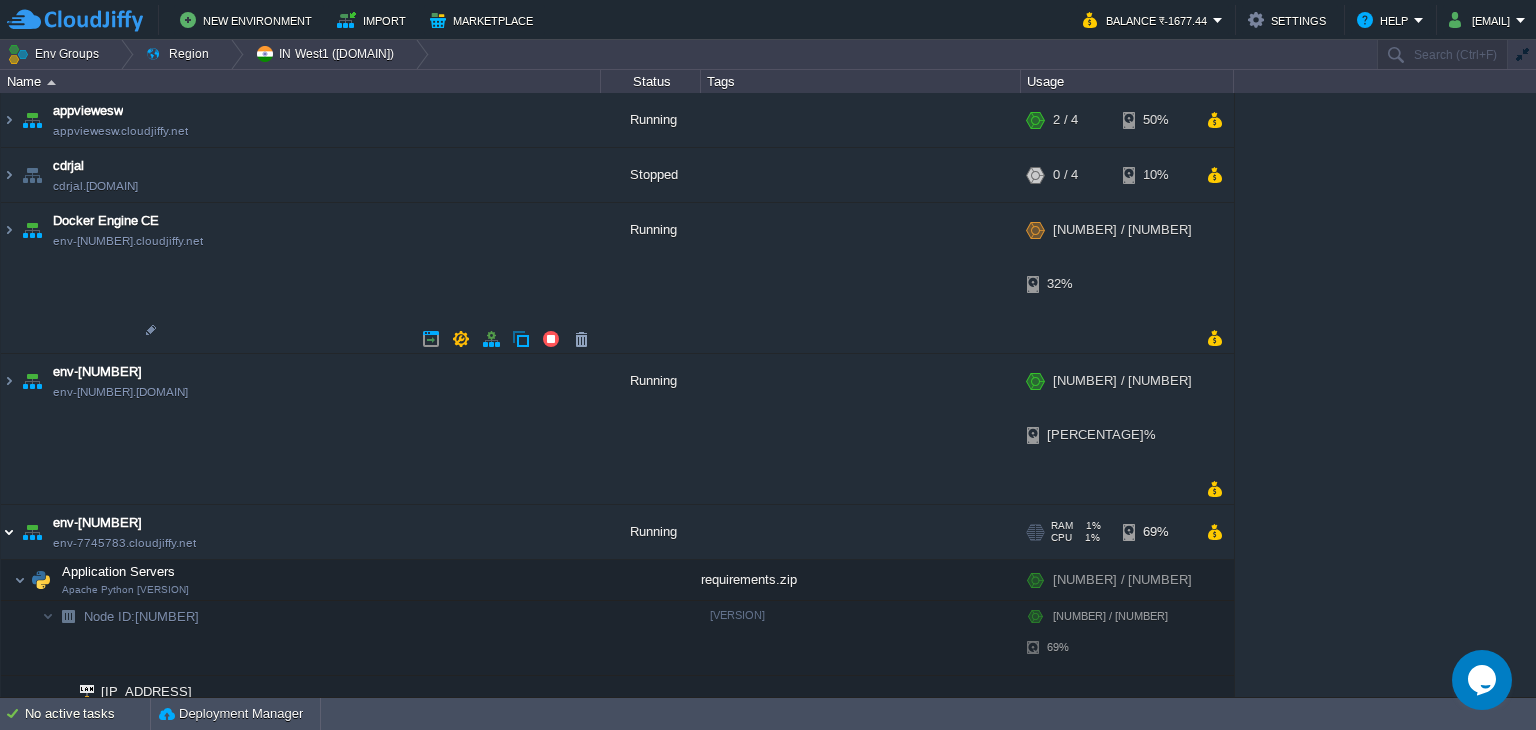 click at bounding box center (9, 532) 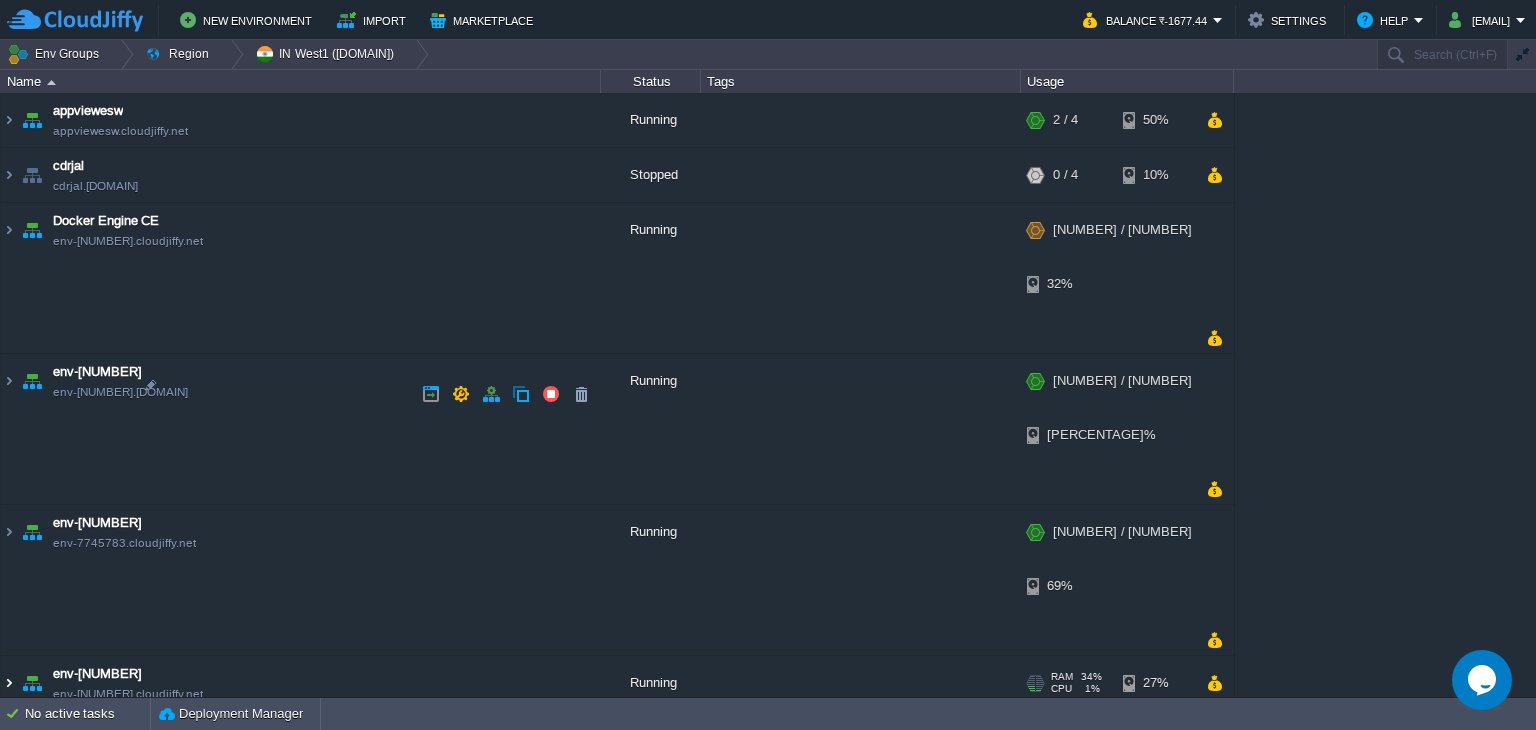 click at bounding box center (9, 683) 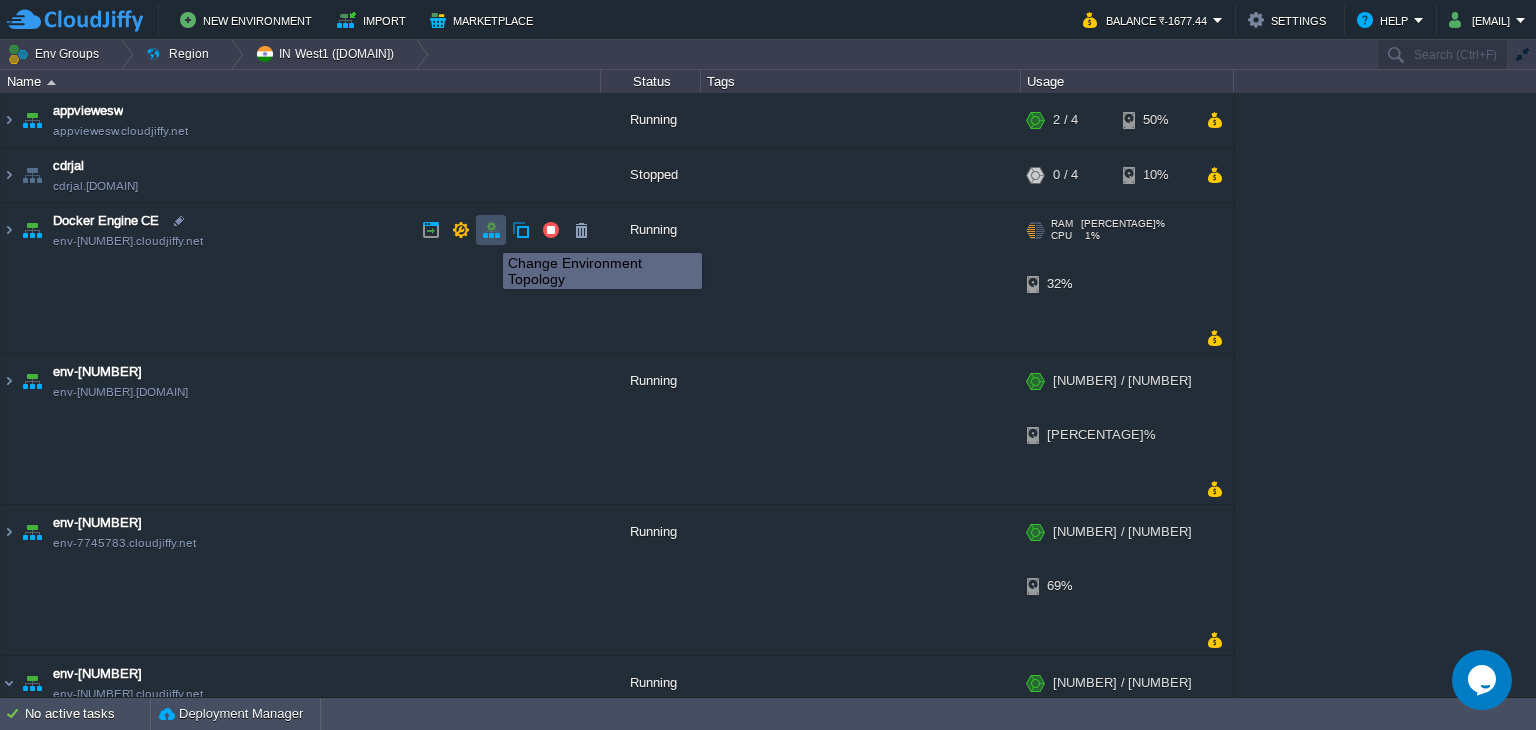 click at bounding box center [491, 230] 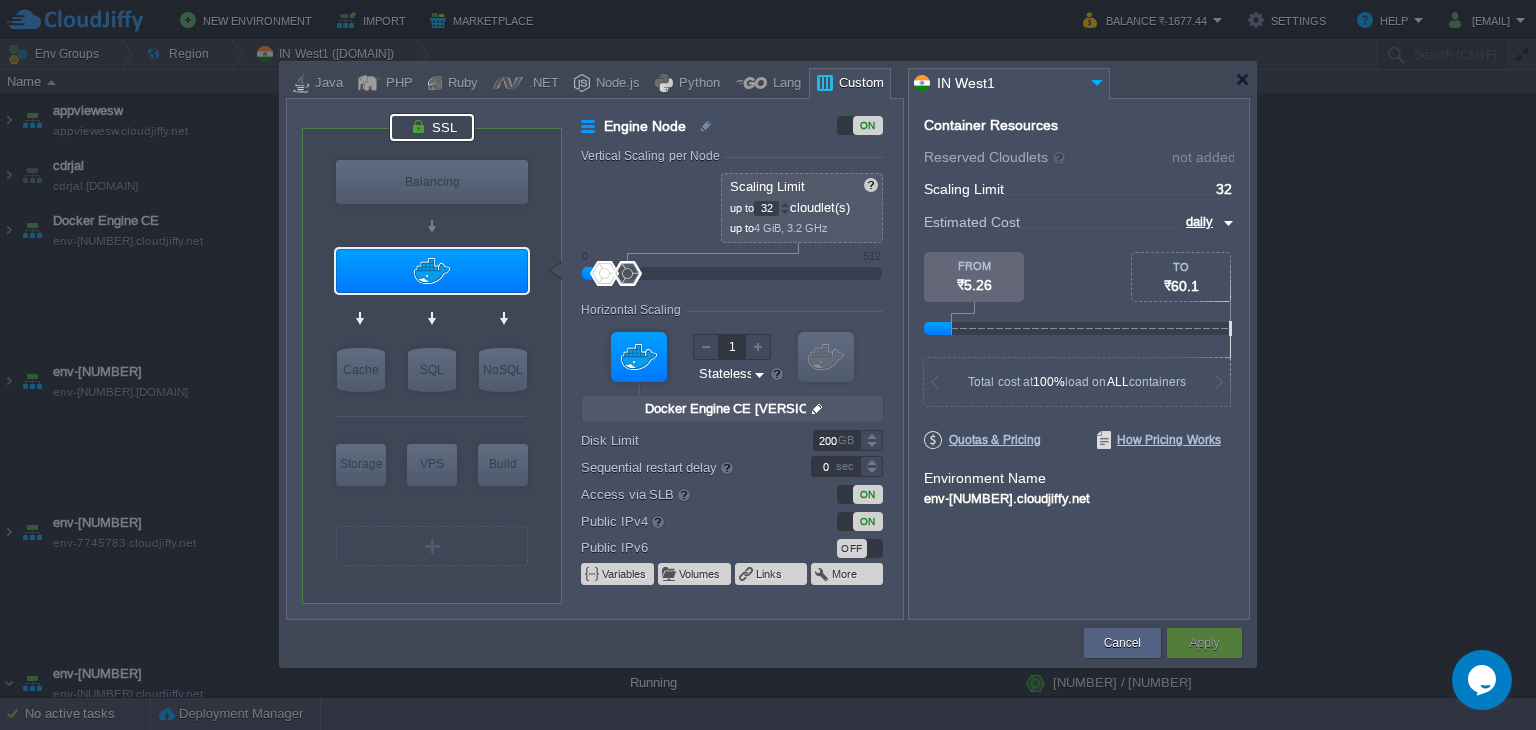 click at bounding box center [432, 127] 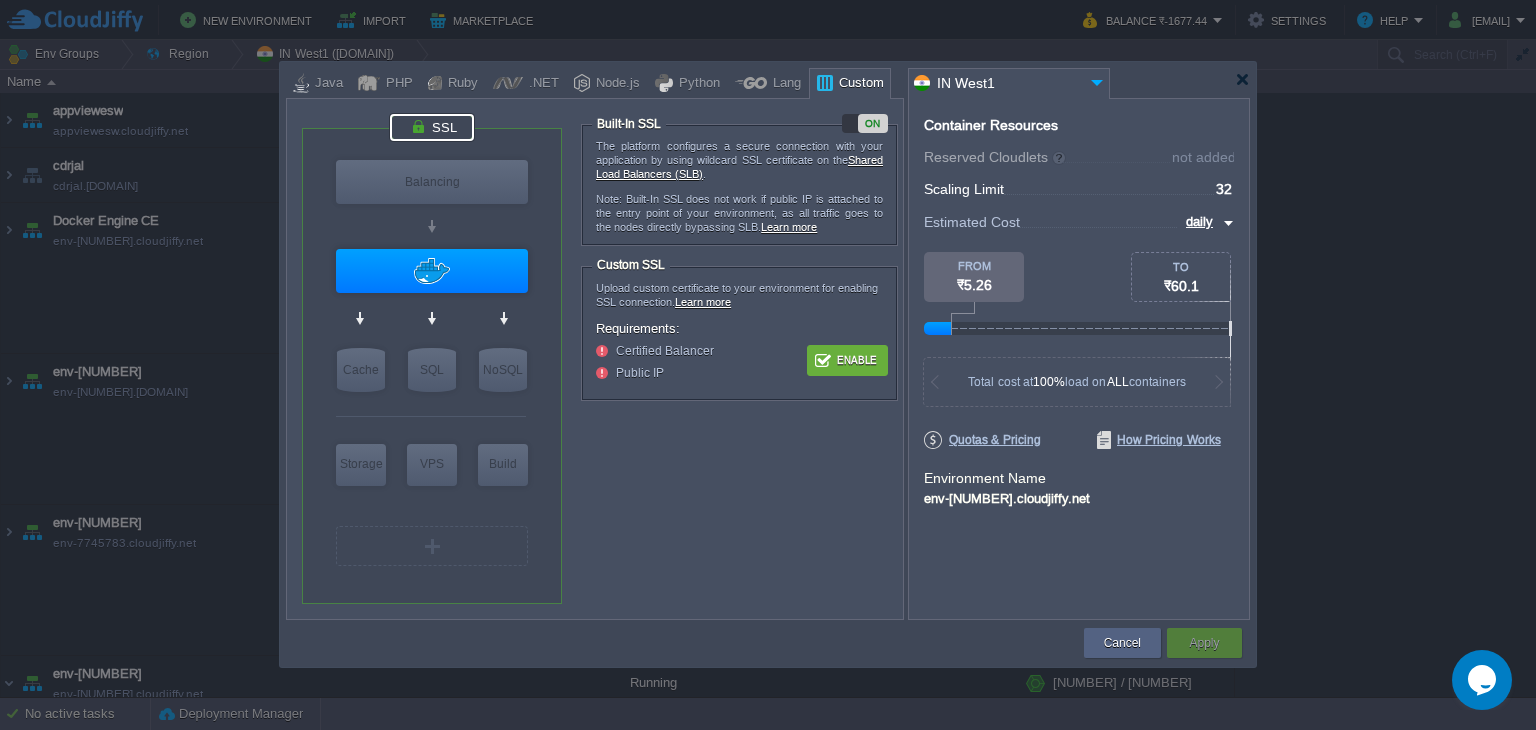 click on "Enable" at bounding box center [847, 360] 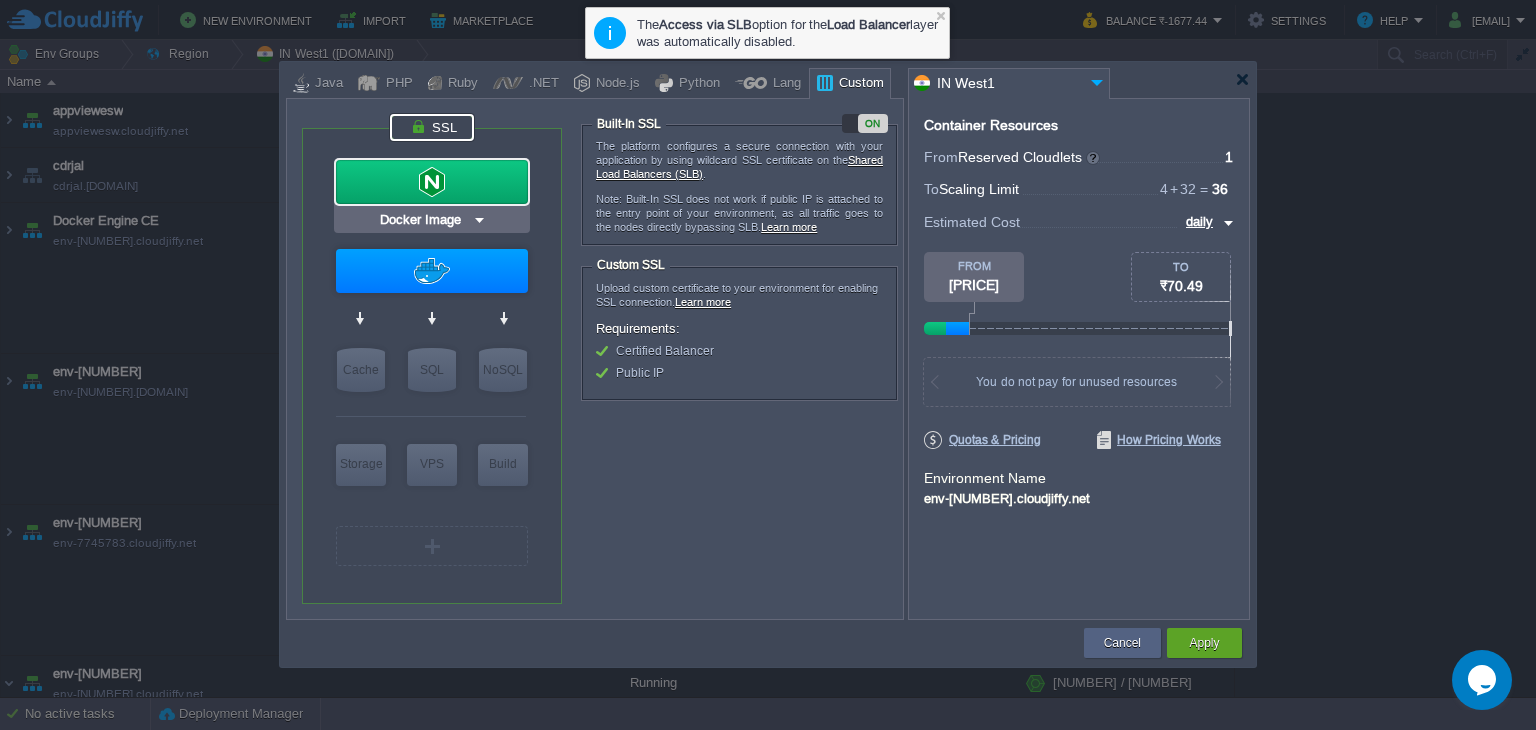 type on "NGINX 1.28.0" 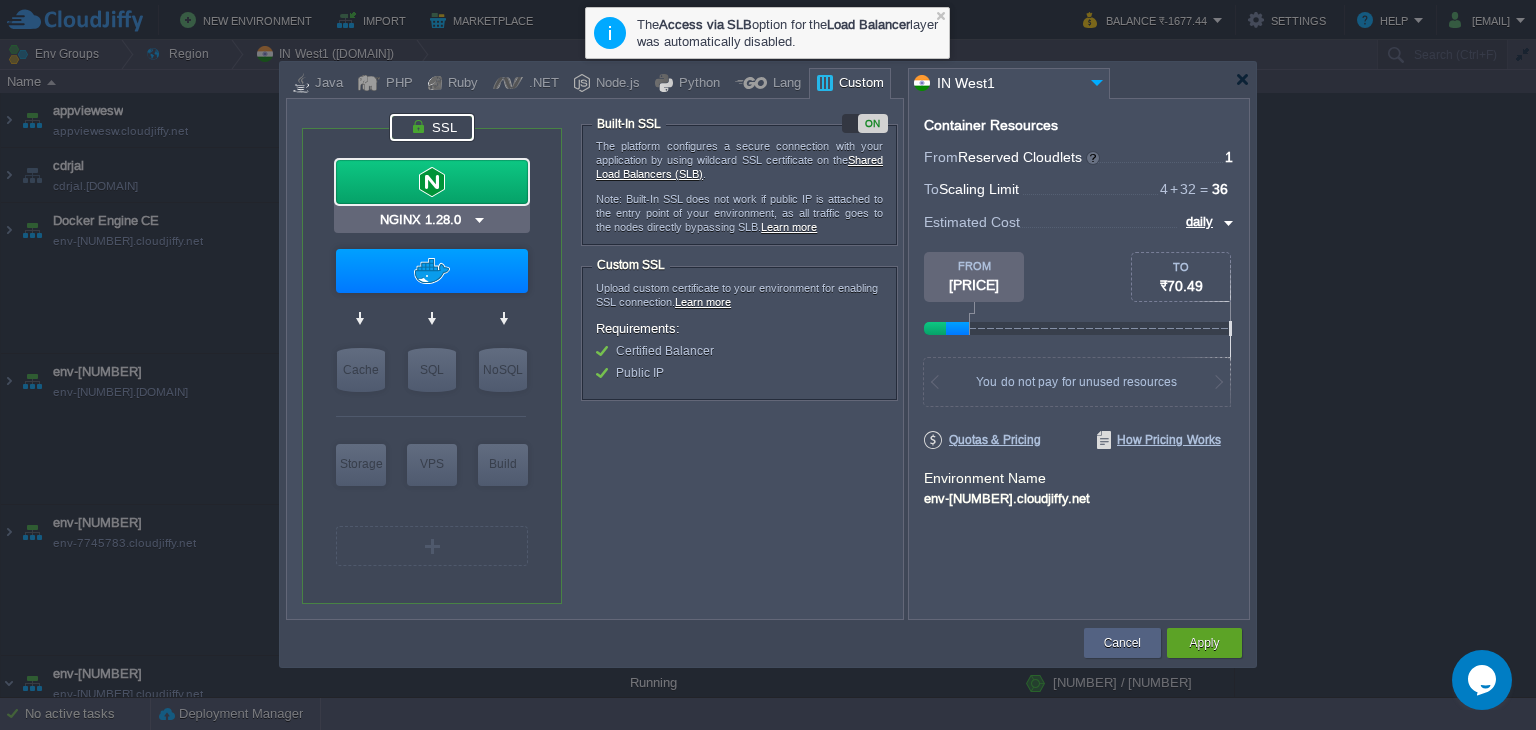 click at bounding box center (432, 182) 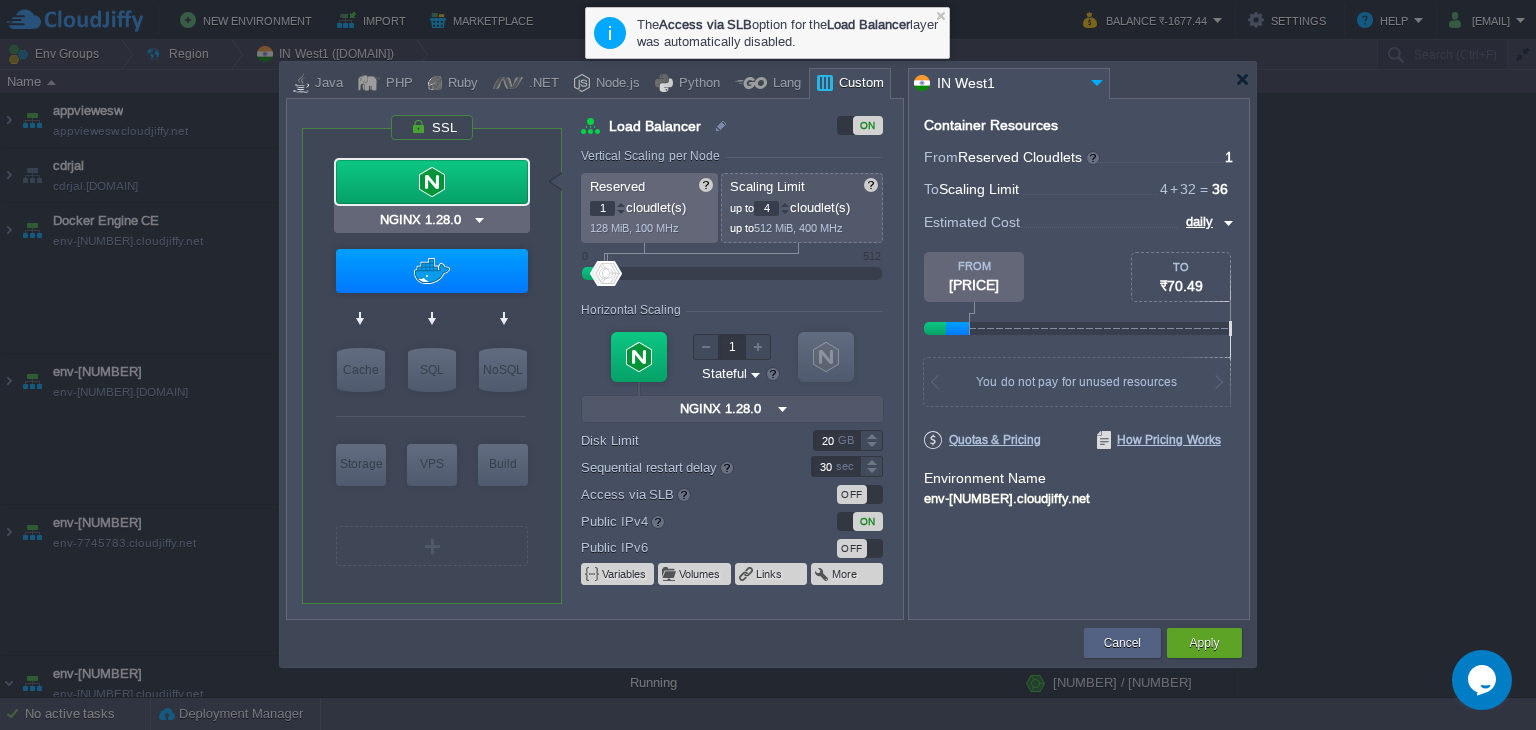 click at bounding box center [432, 182] 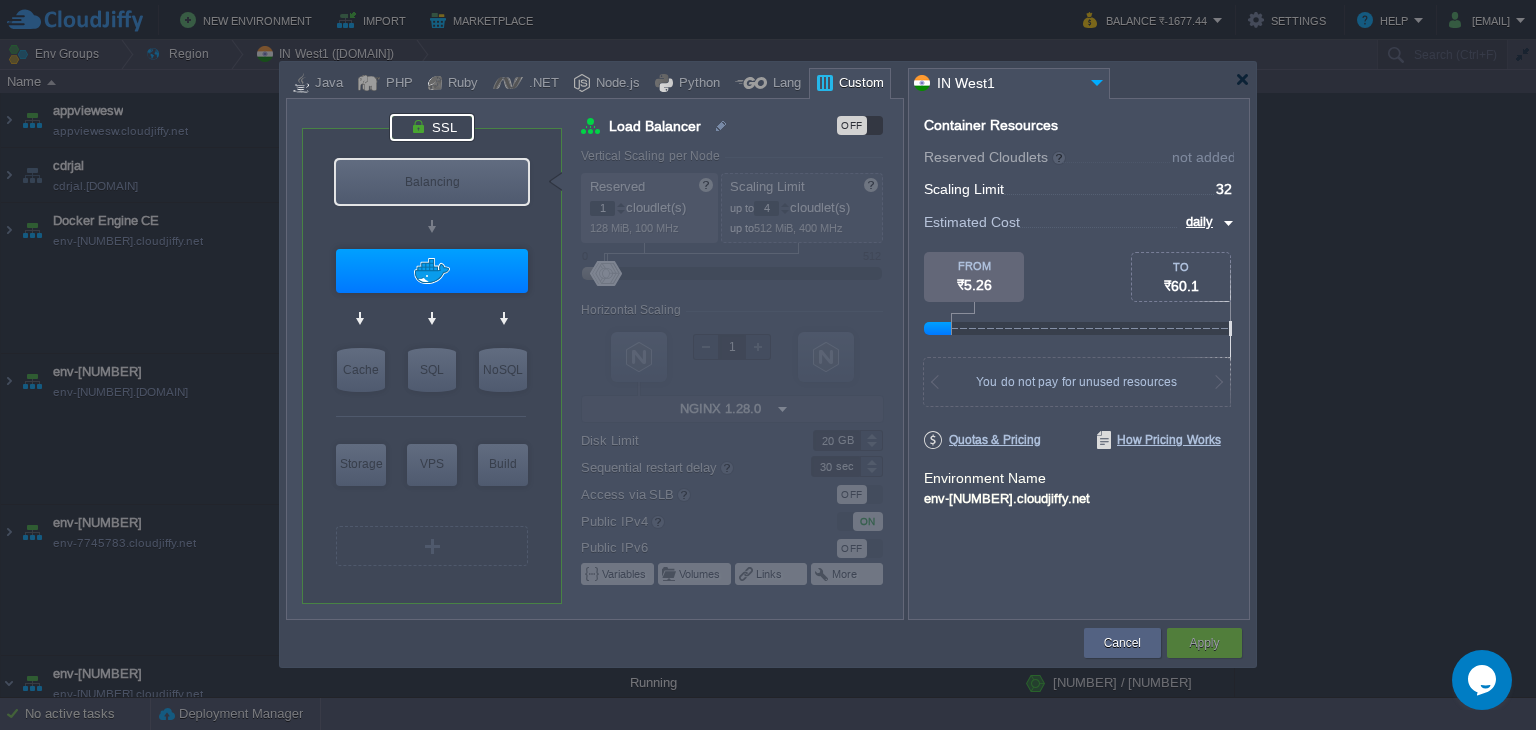 click at bounding box center (432, 127) 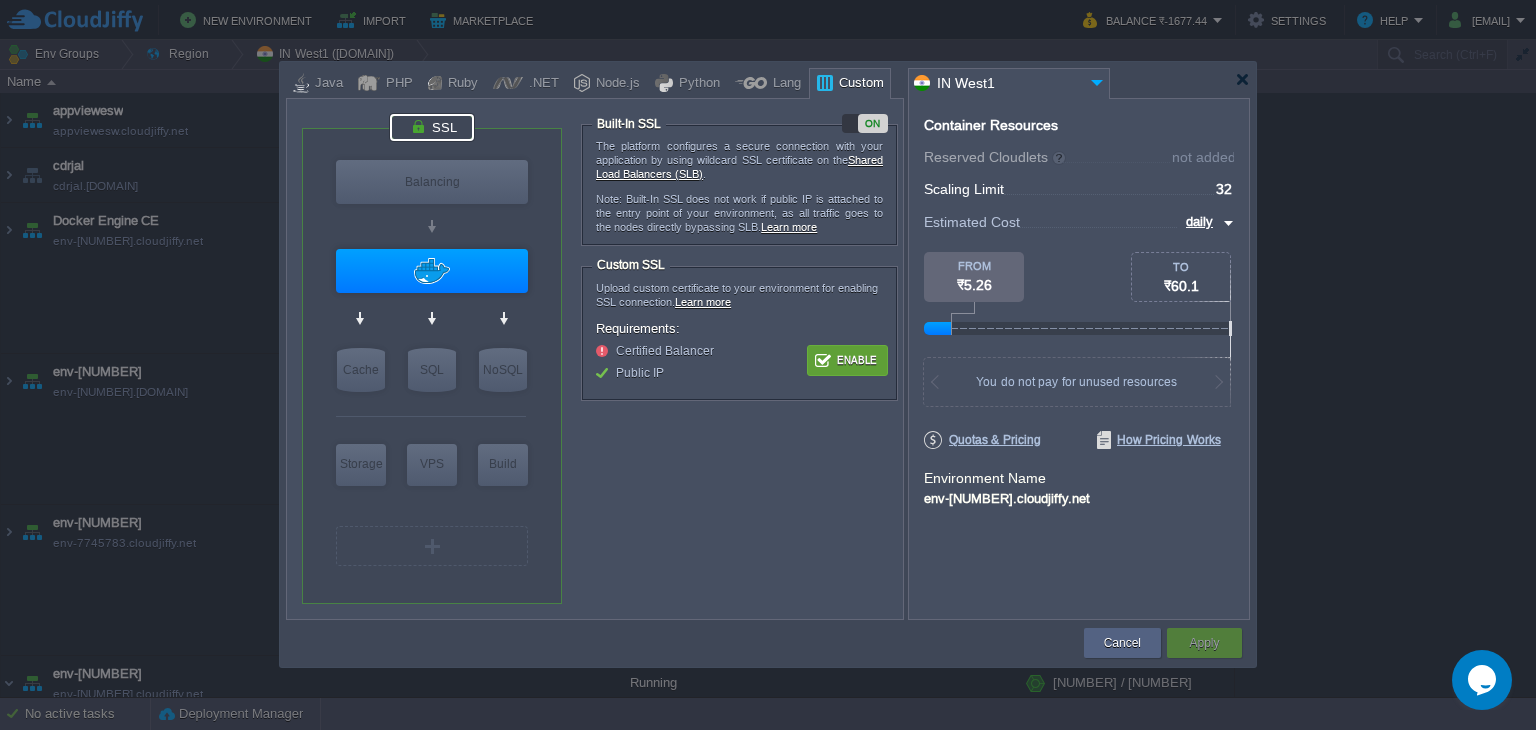 click on "Enable" at bounding box center (847, 360) 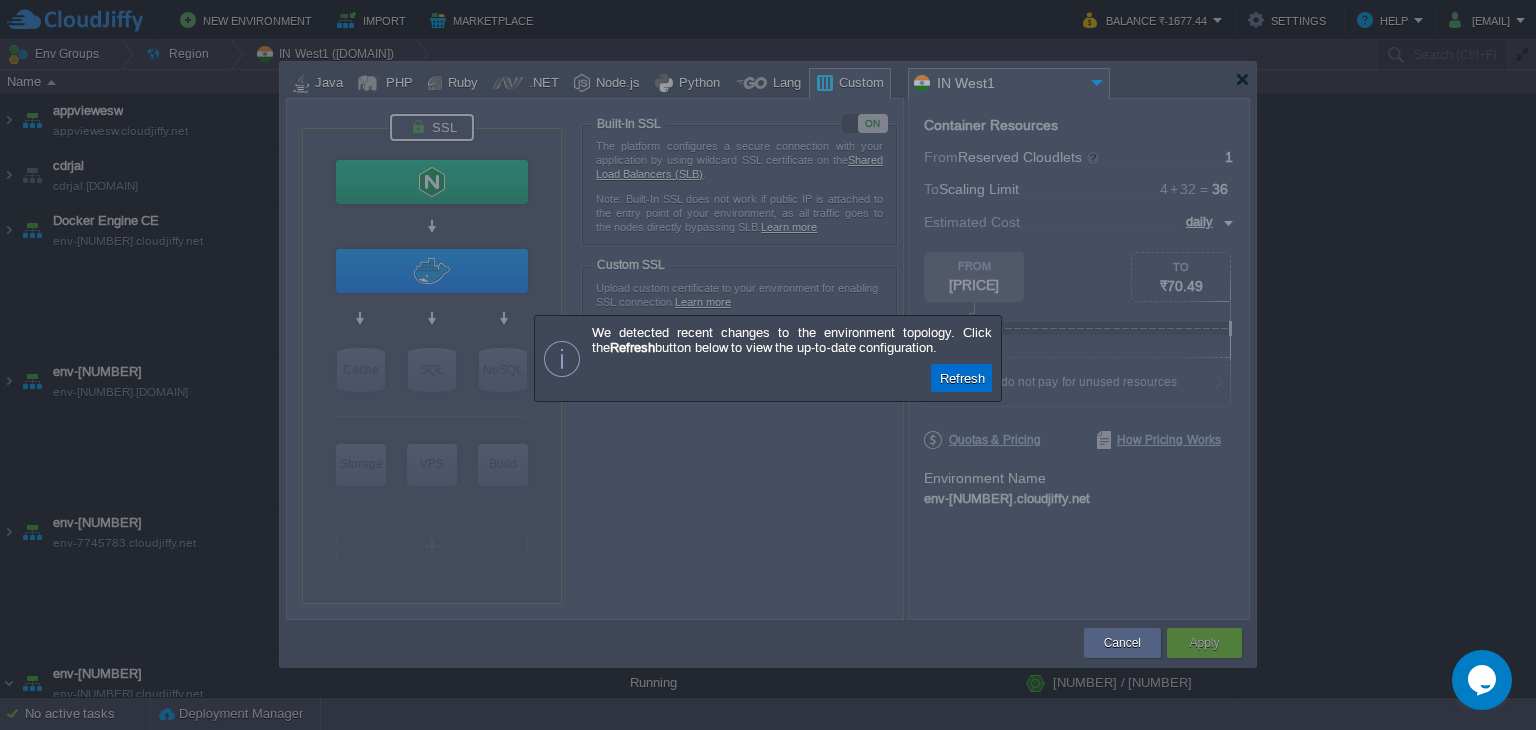 click on "Refresh" at bounding box center [962, 378] 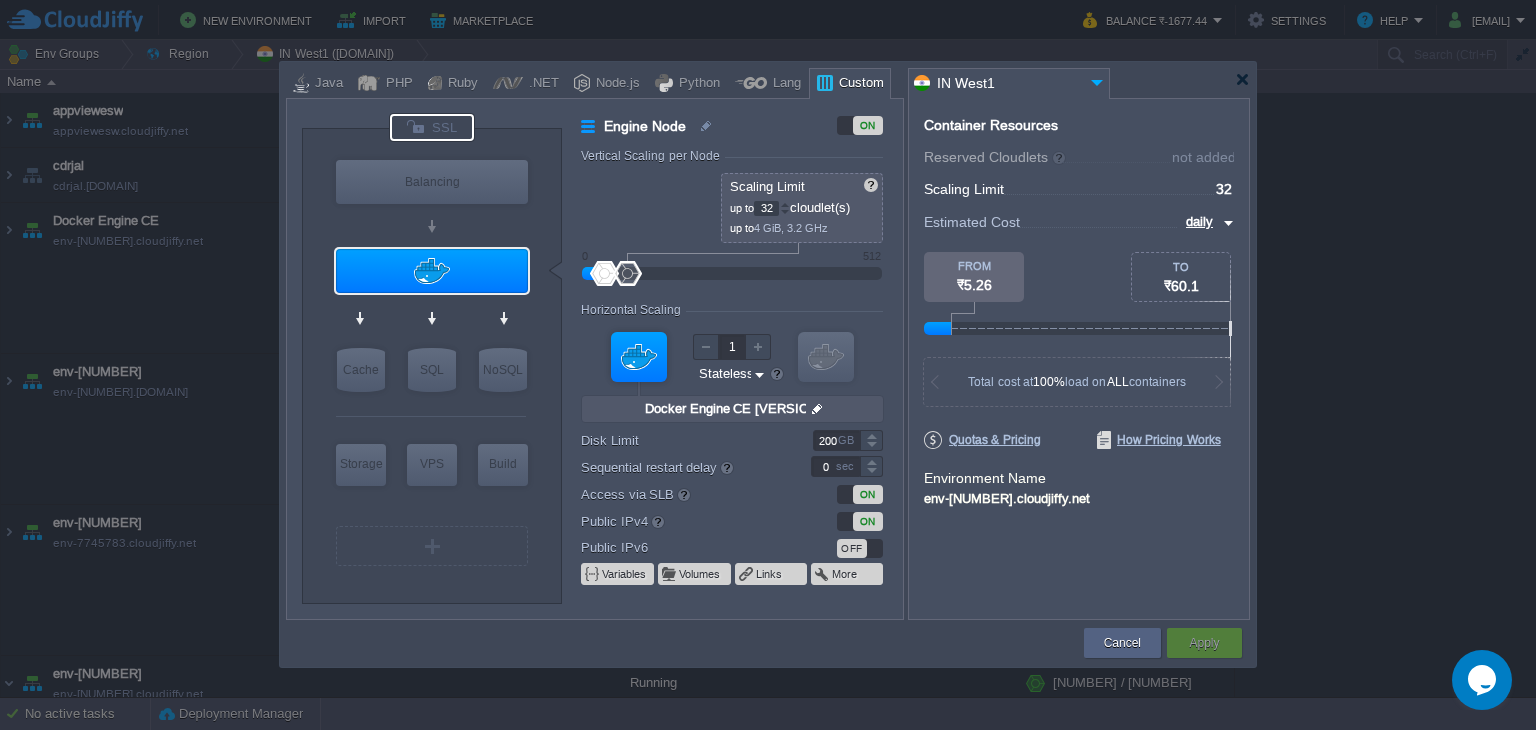 click at bounding box center (432, 127) 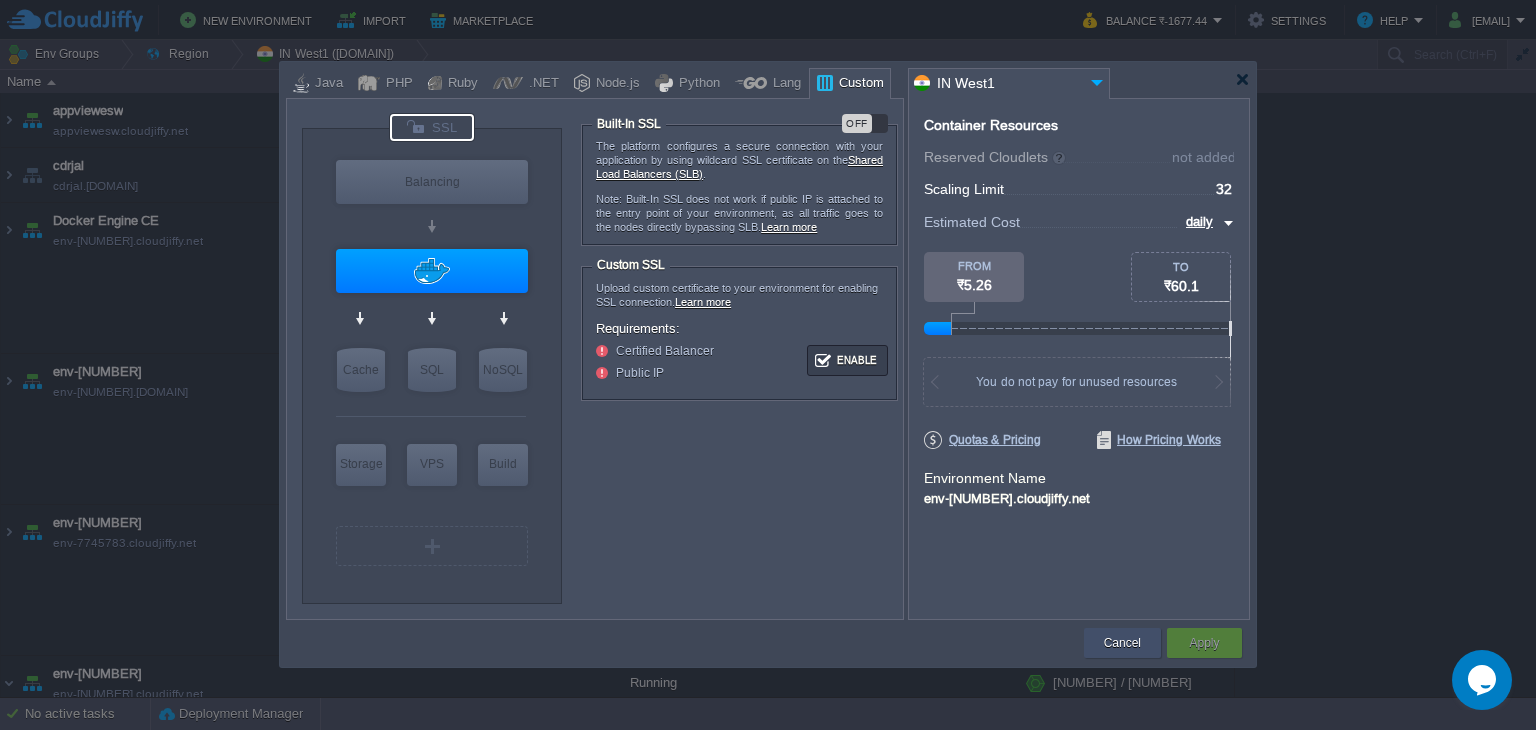 click on "Cancel" at bounding box center (1122, 643) 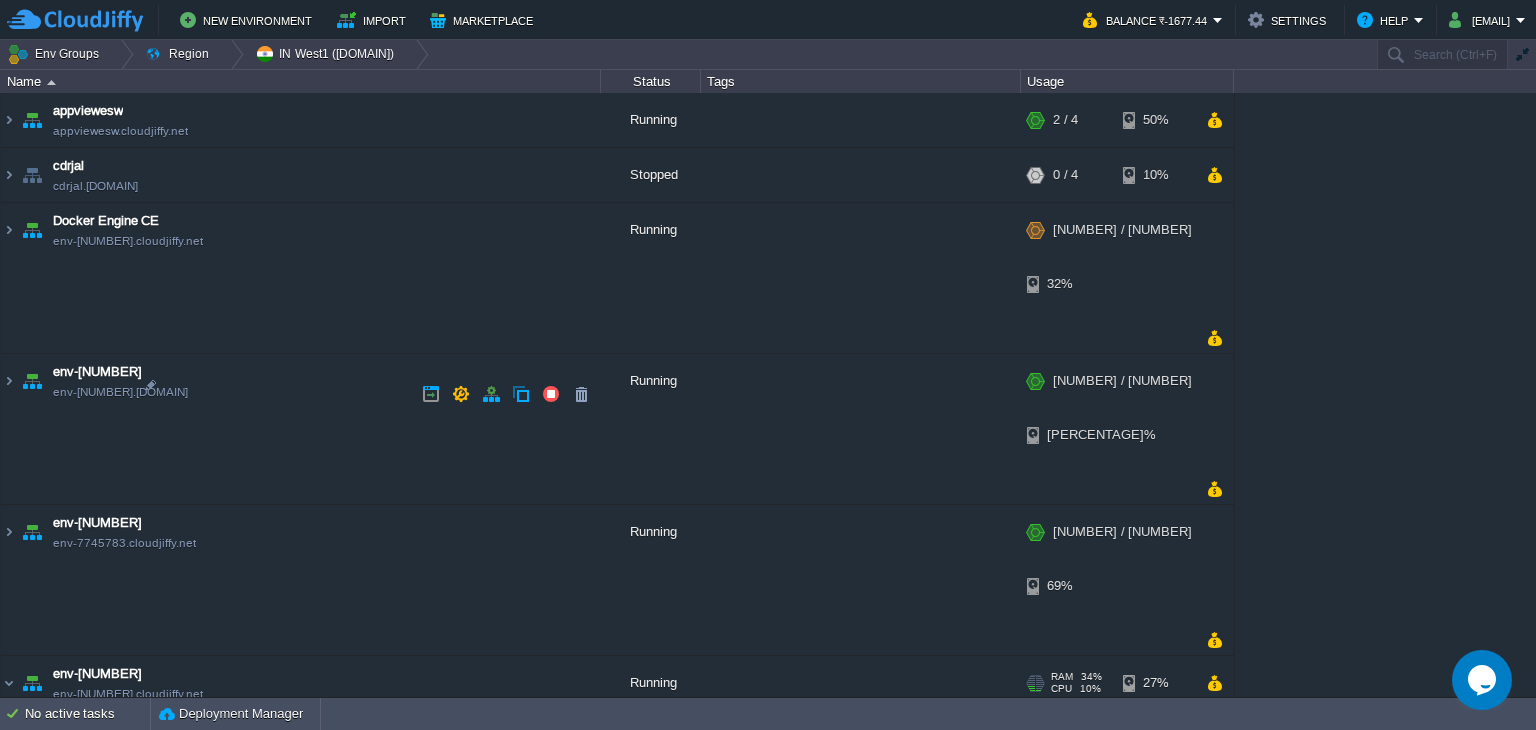 click on "env-[NUMBER] env-[NUMBER].[DOMAIN]" at bounding box center [301, 683] 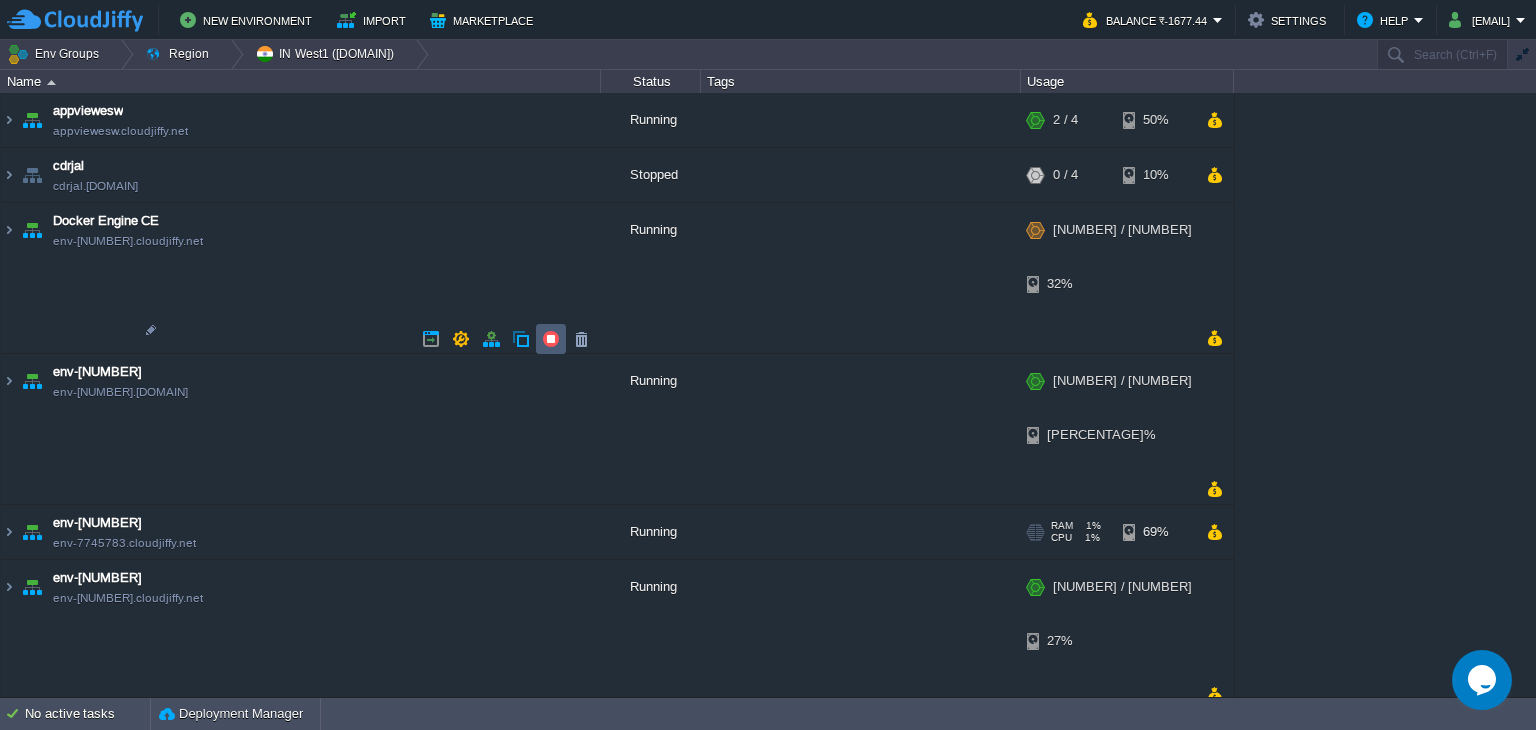 click at bounding box center [551, 339] 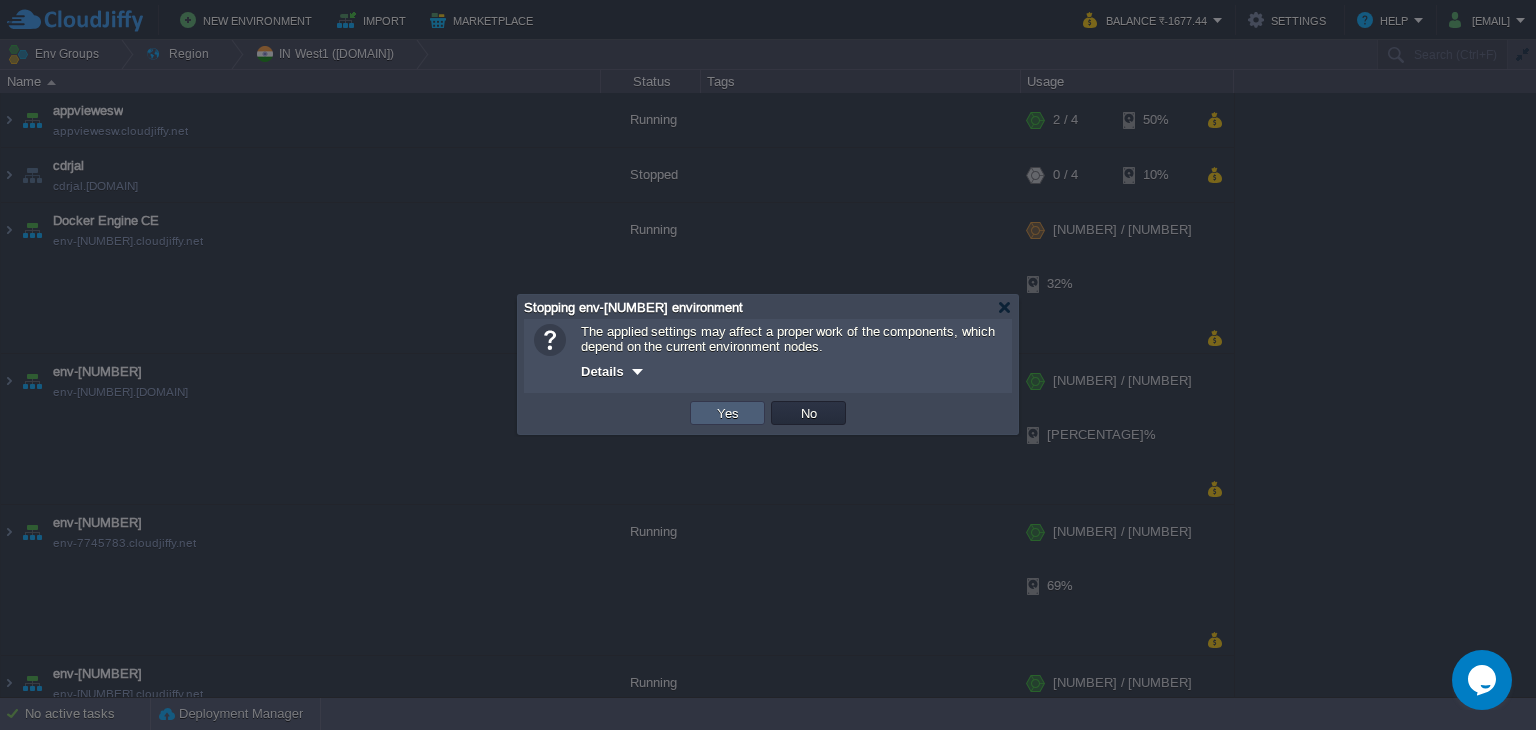 click on "Yes" at bounding box center [727, 413] 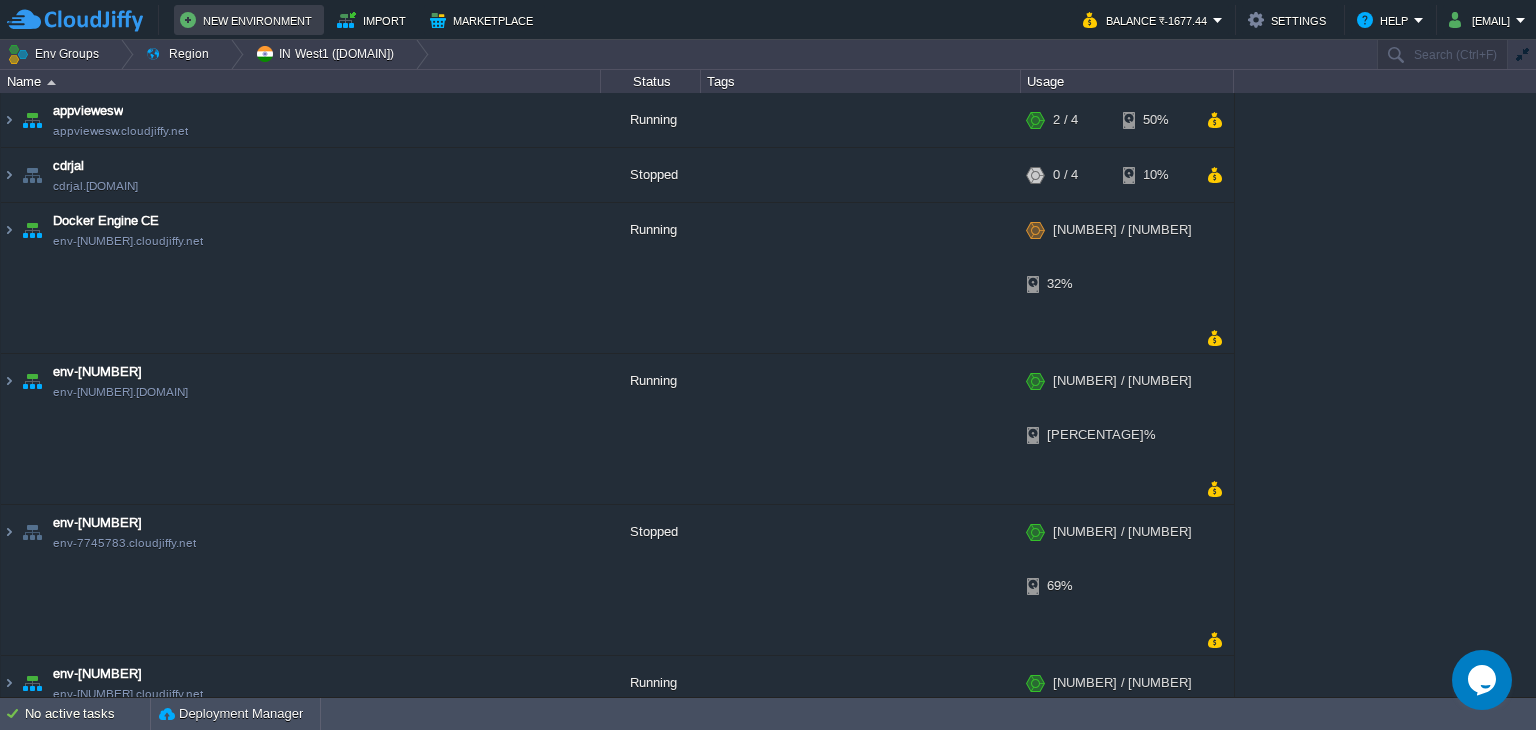 click on "New Environment" at bounding box center (249, 20) 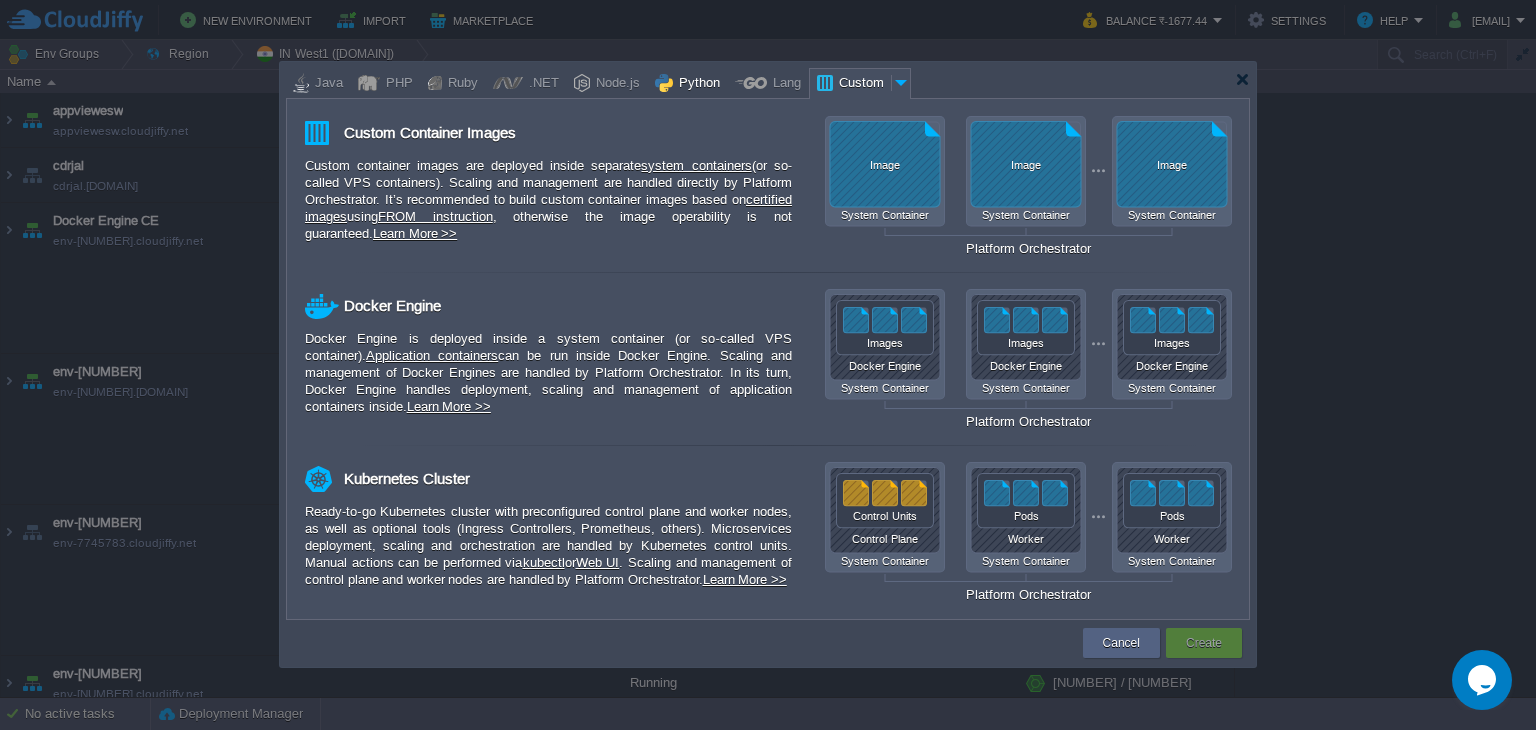 click on "Python" at bounding box center [696, 84] 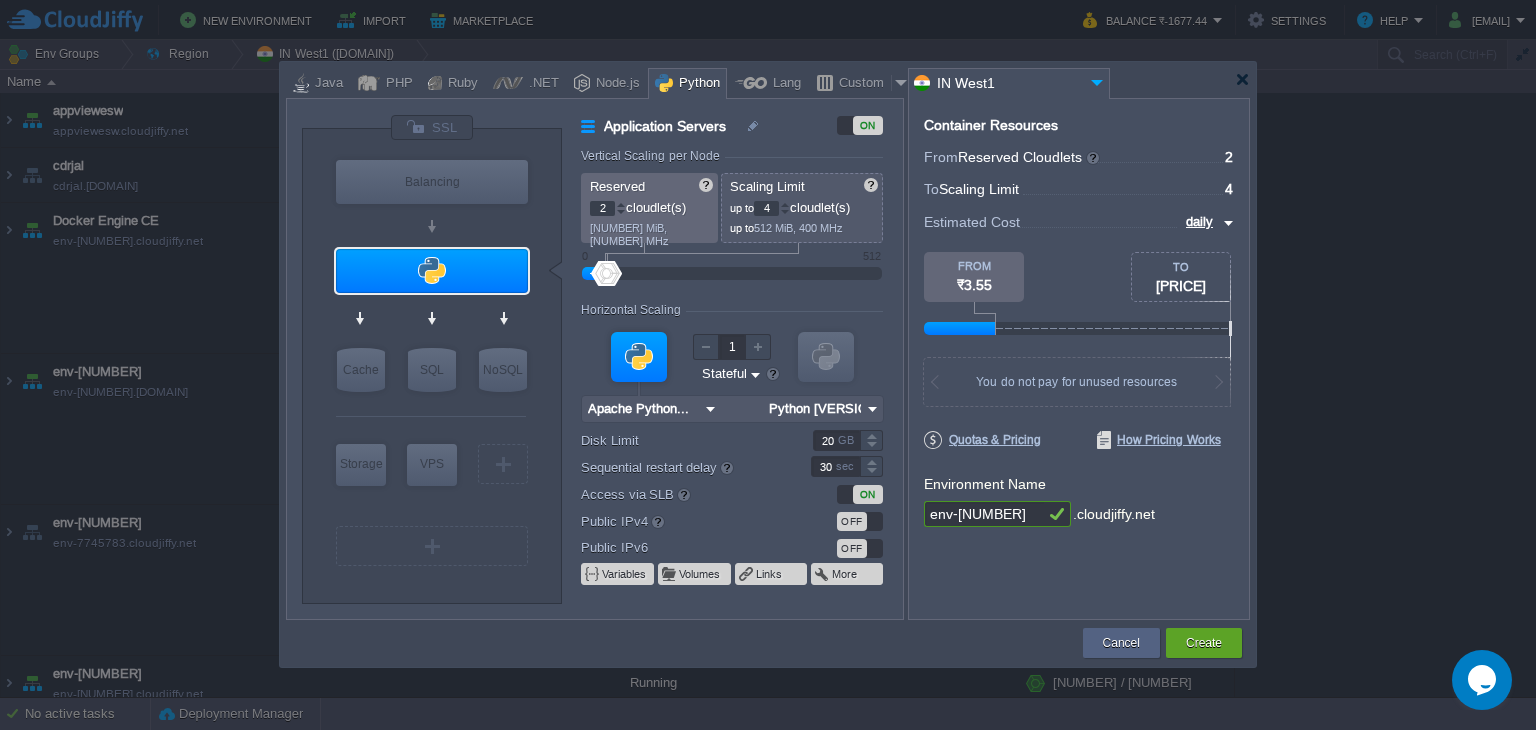 click at bounding box center [621, 204] 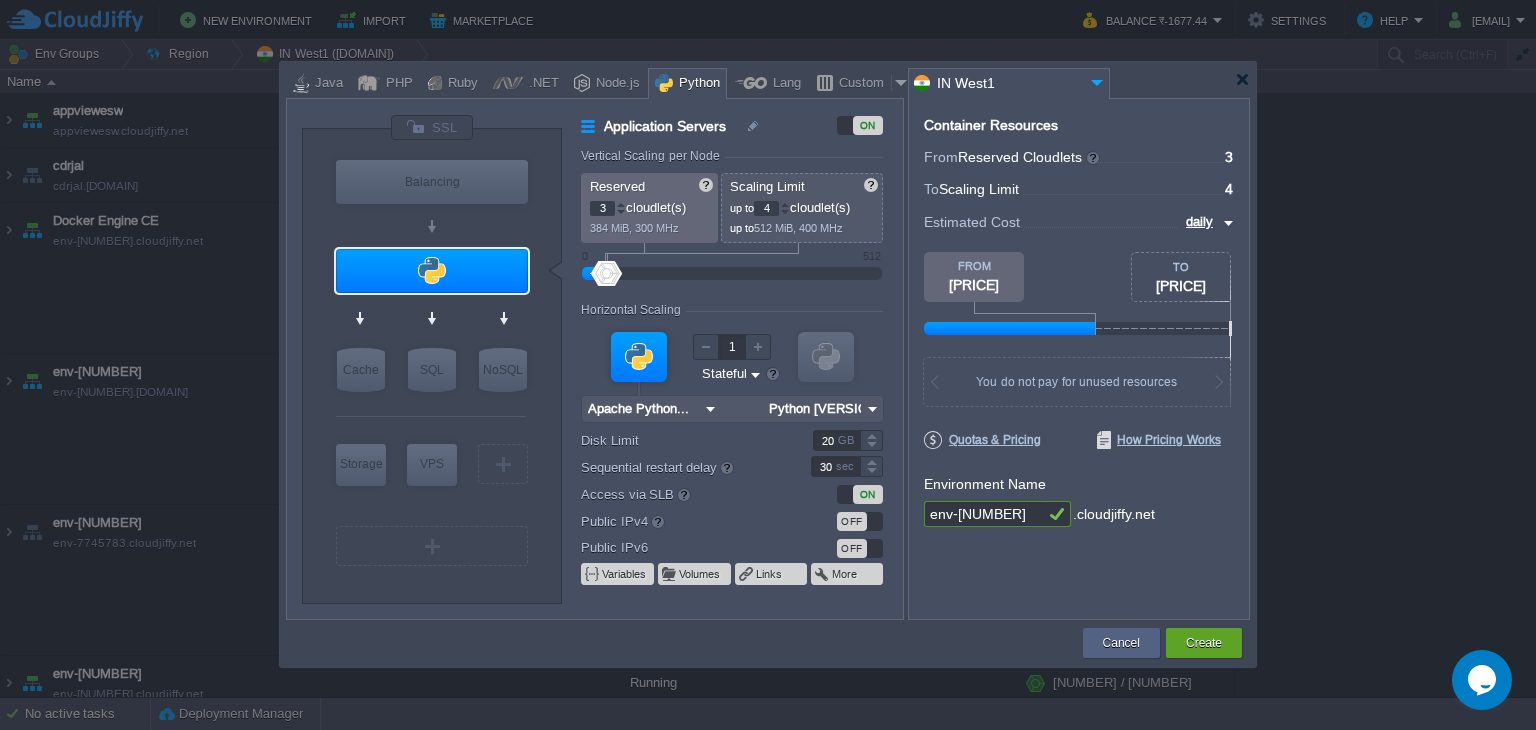 click at bounding box center (621, 204) 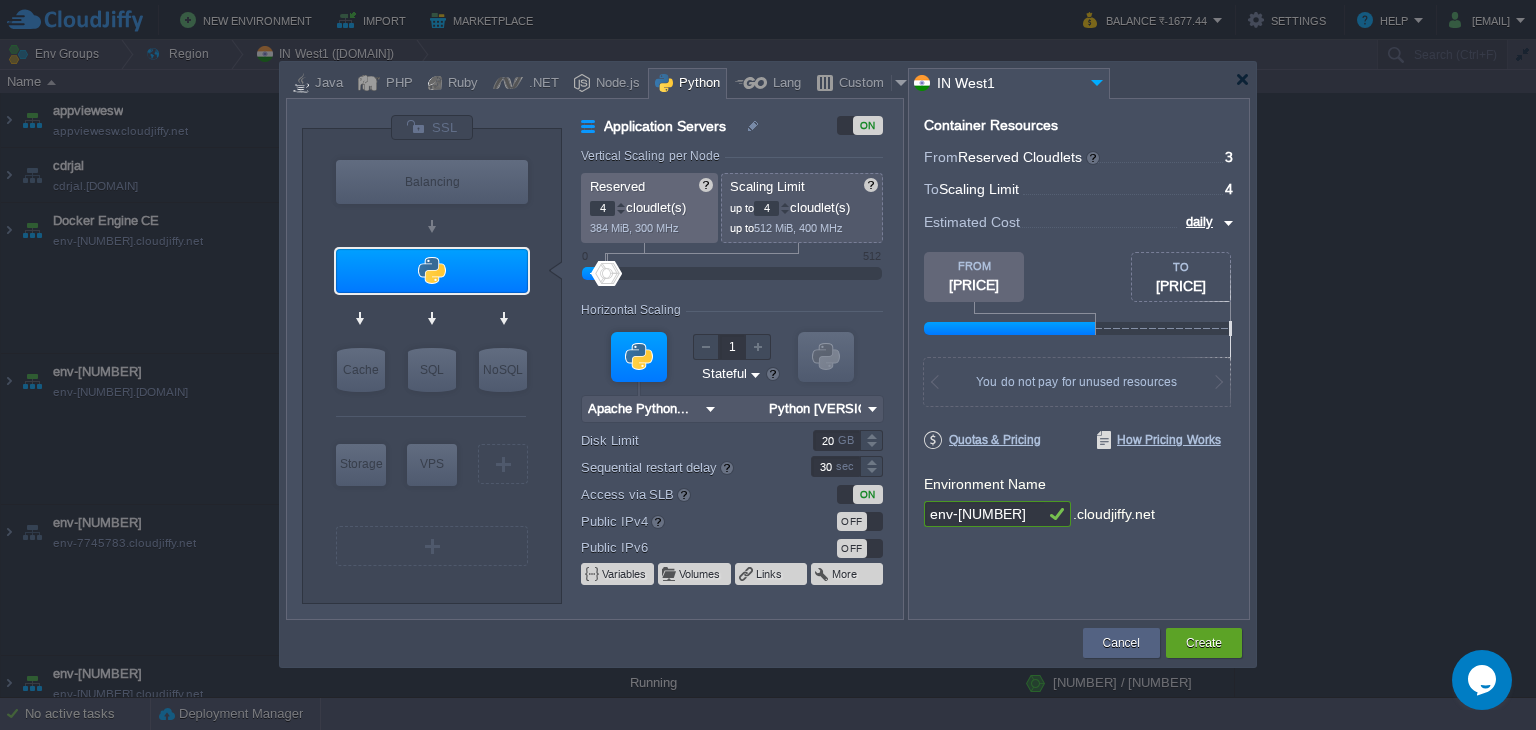click at bounding box center (621, 204) 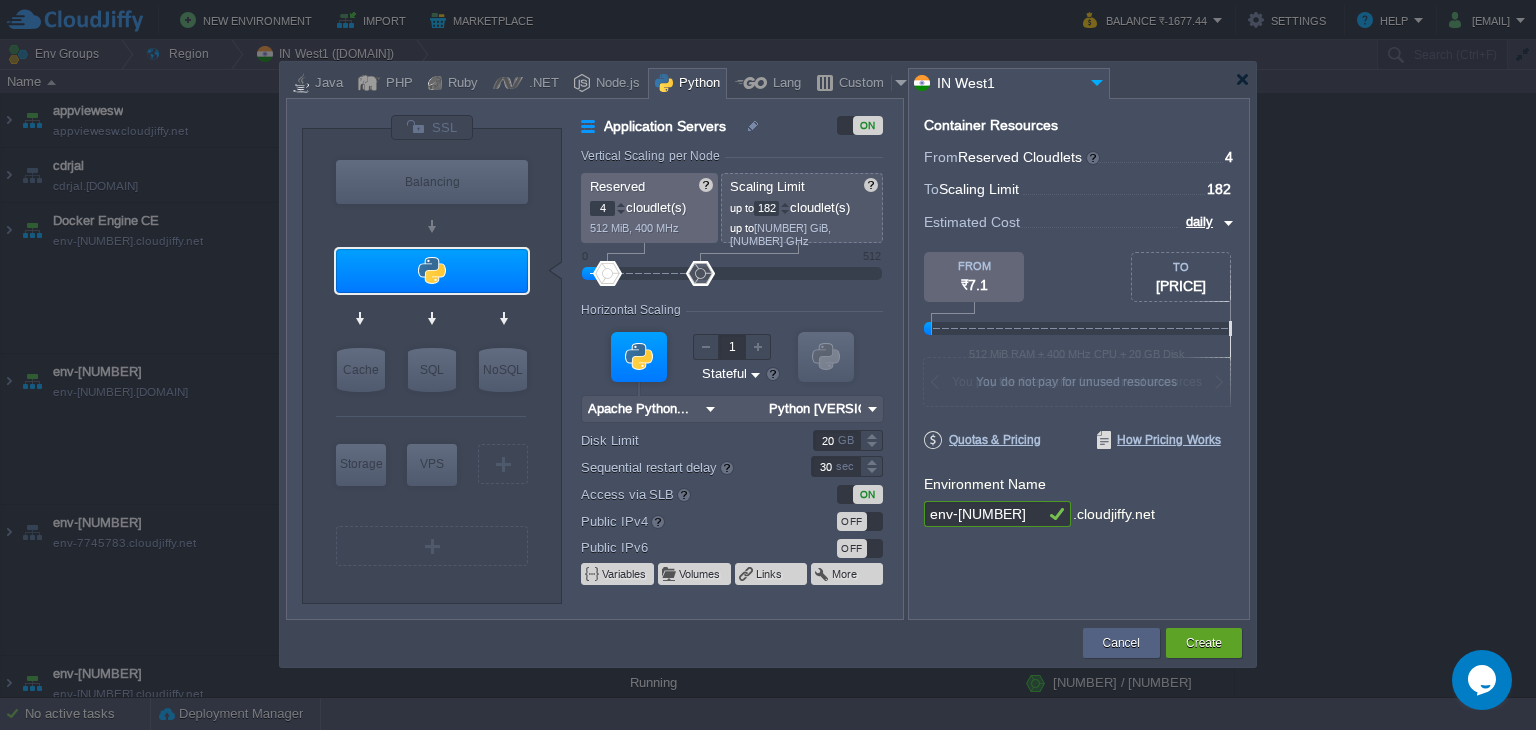 drag, startPoint x: 607, startPoint y: 272, endPoint x: 700, endPoint y: 283, distance: 93.64828 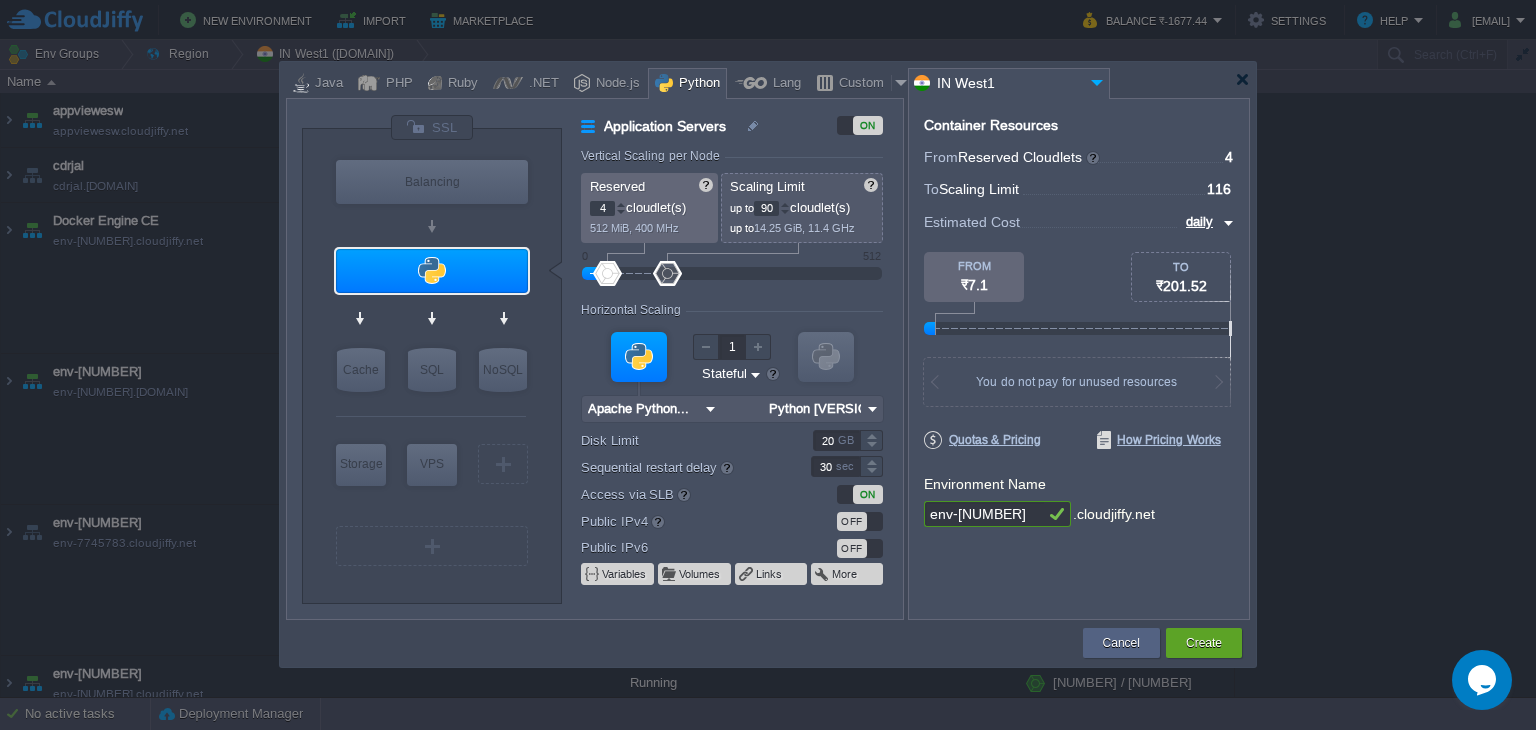 type on "84" 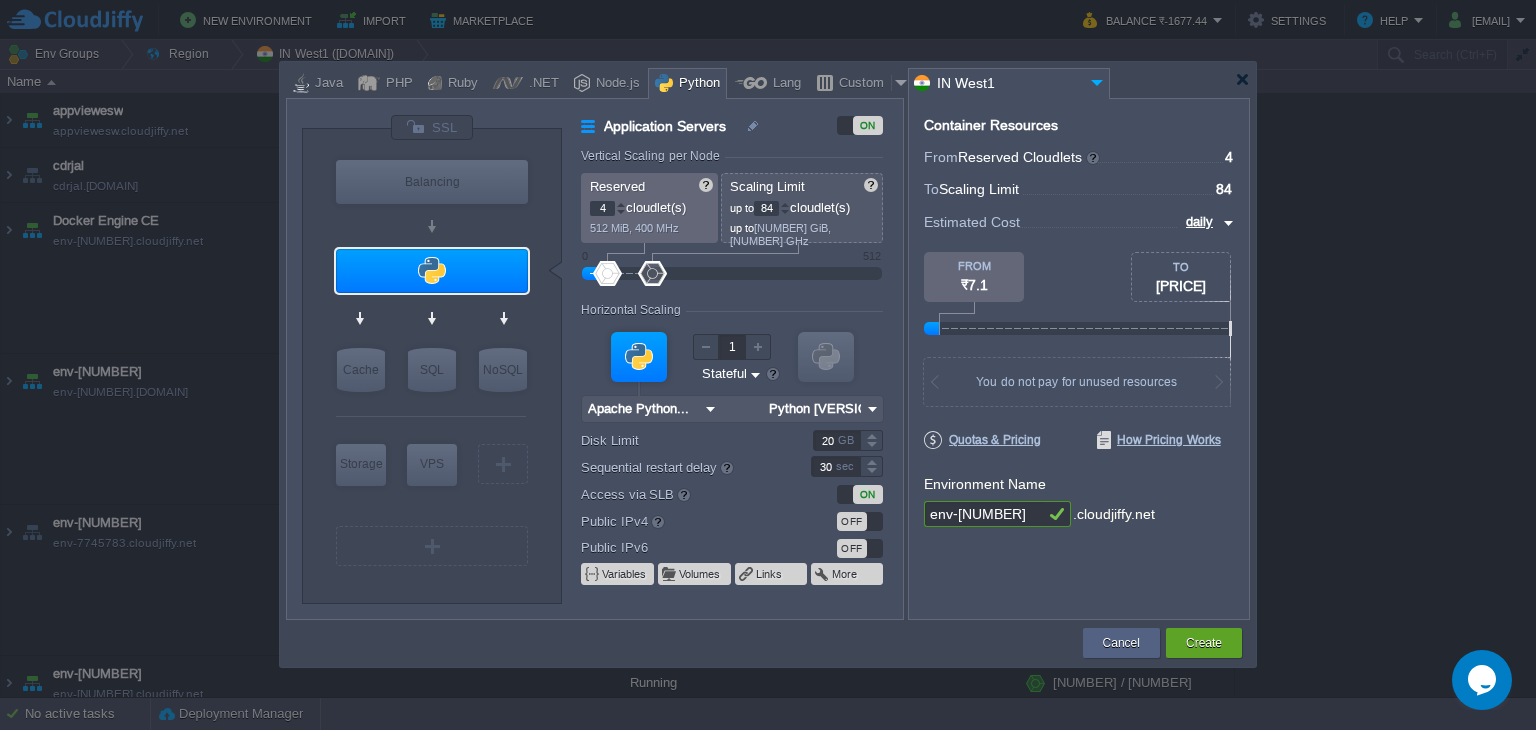 drag, startPoint x: 699, startPoint y: 284, endPoint x: 652, endPoint y: 280, distance: 47.169907 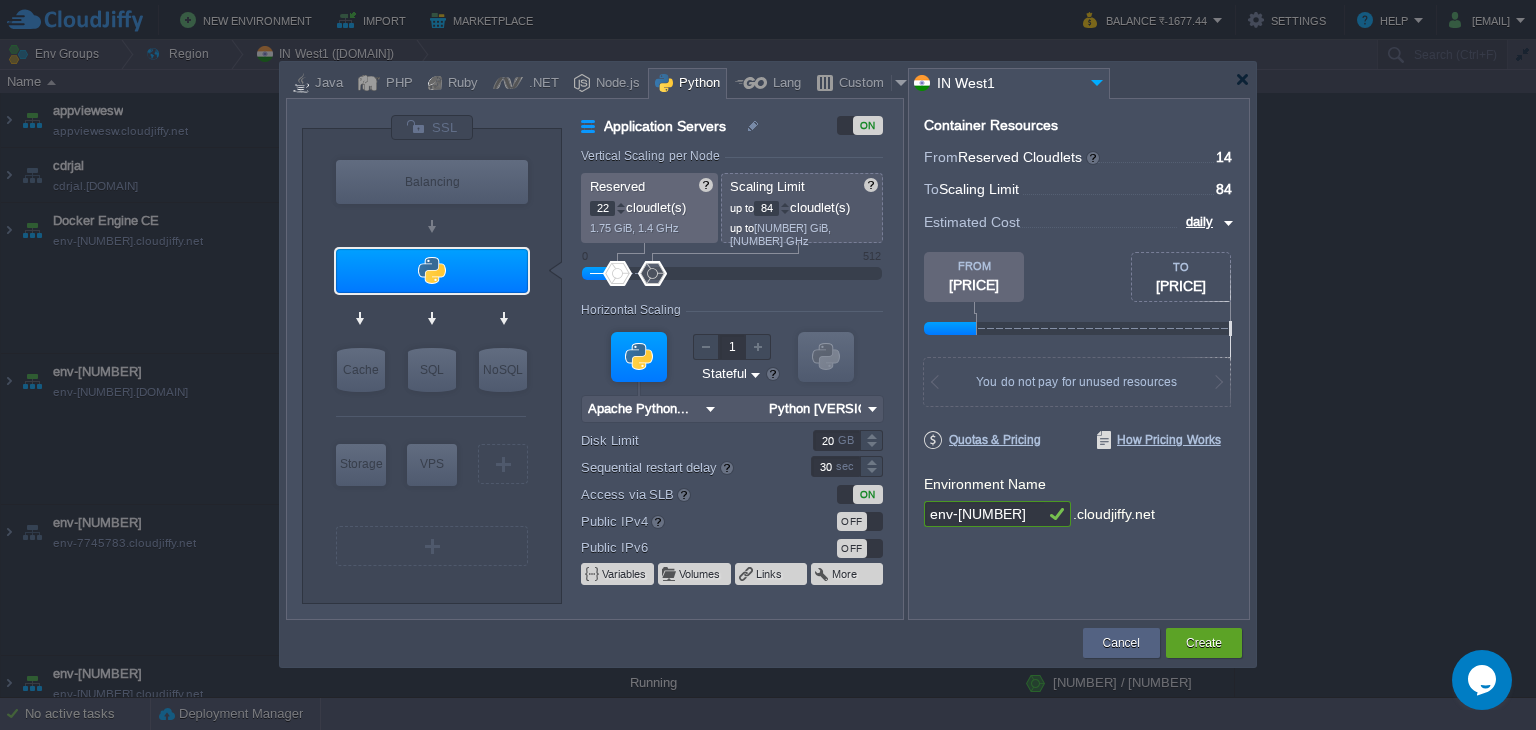 type on "26" 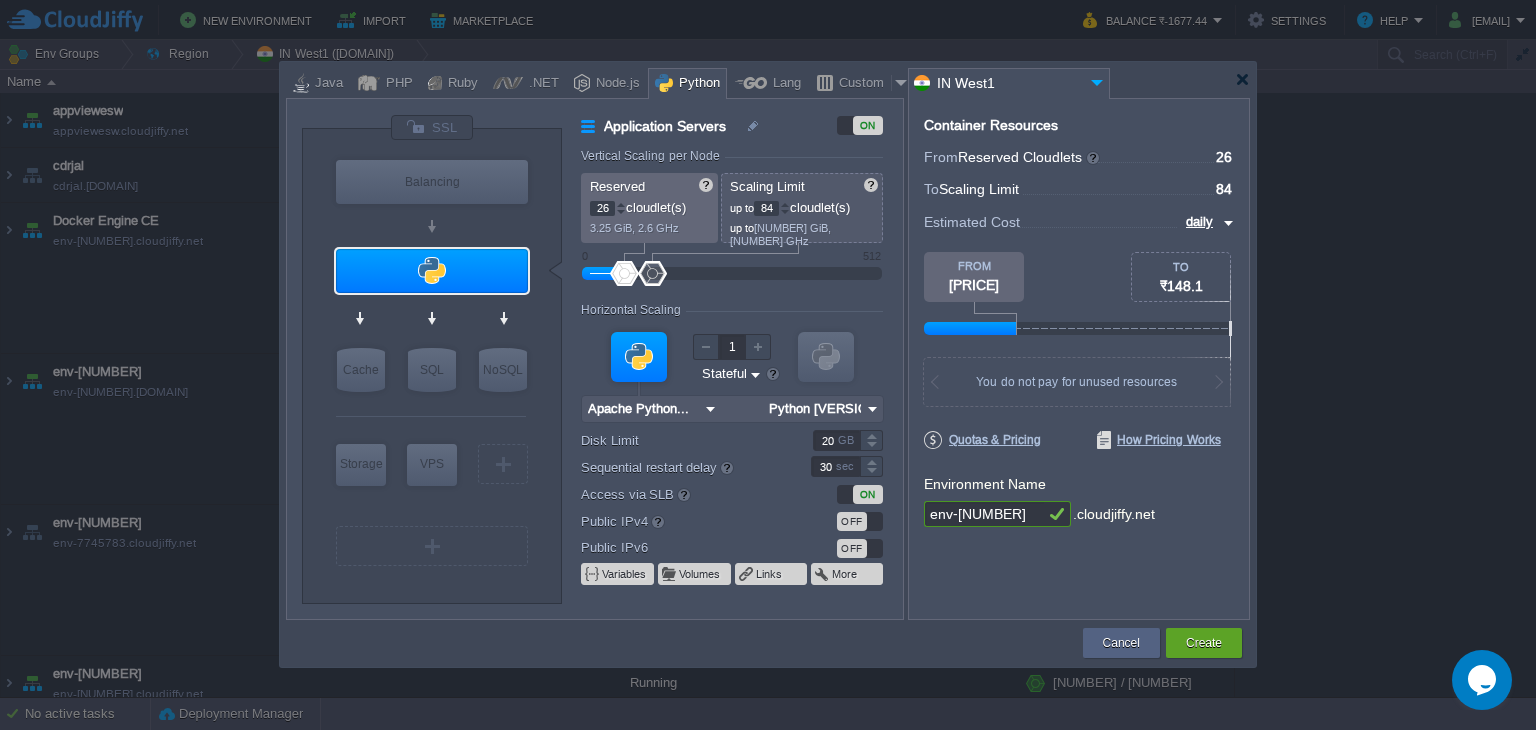drag, startPoint x: 609, startPoint y: 277, endPoint x: 624, endPoint y: 277, distance: 15 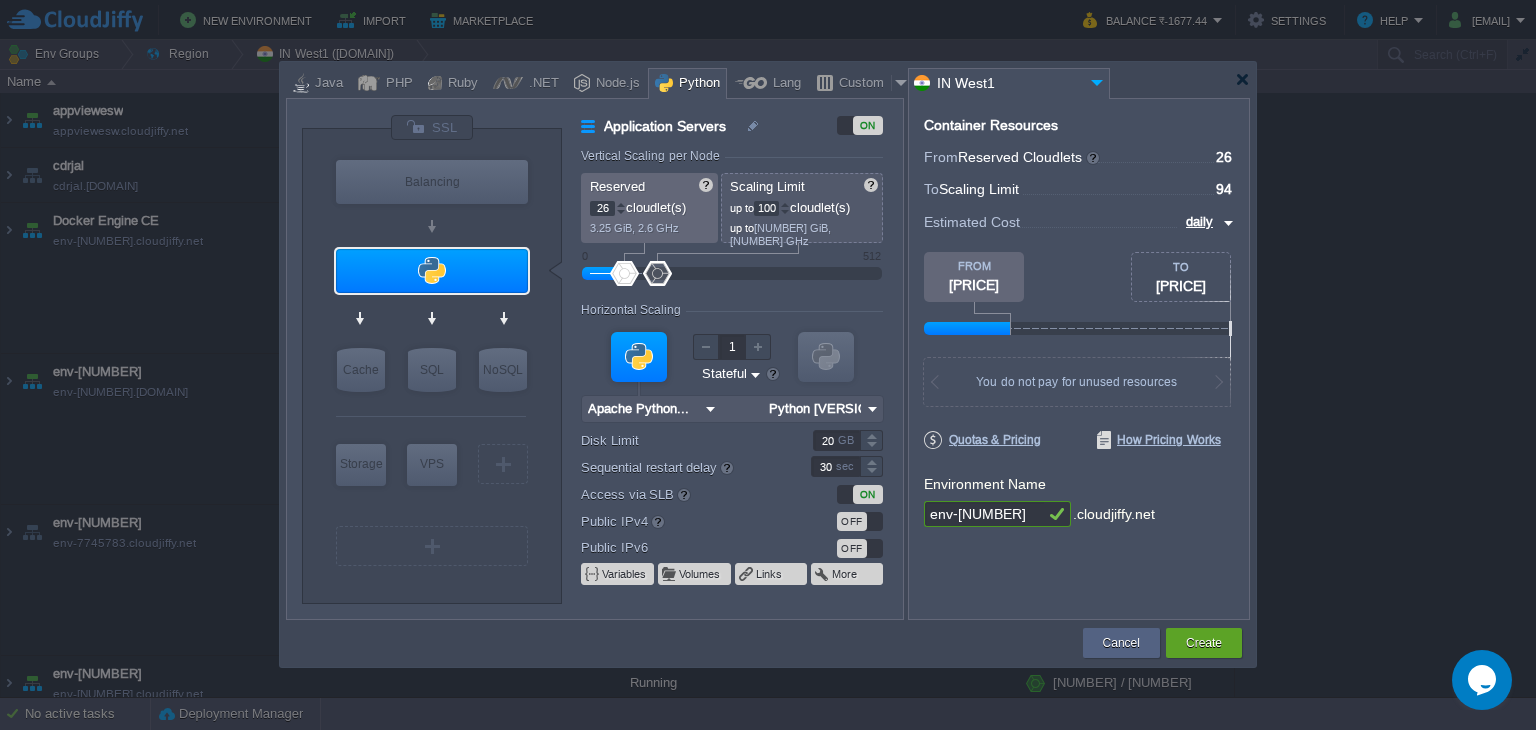type on "102" 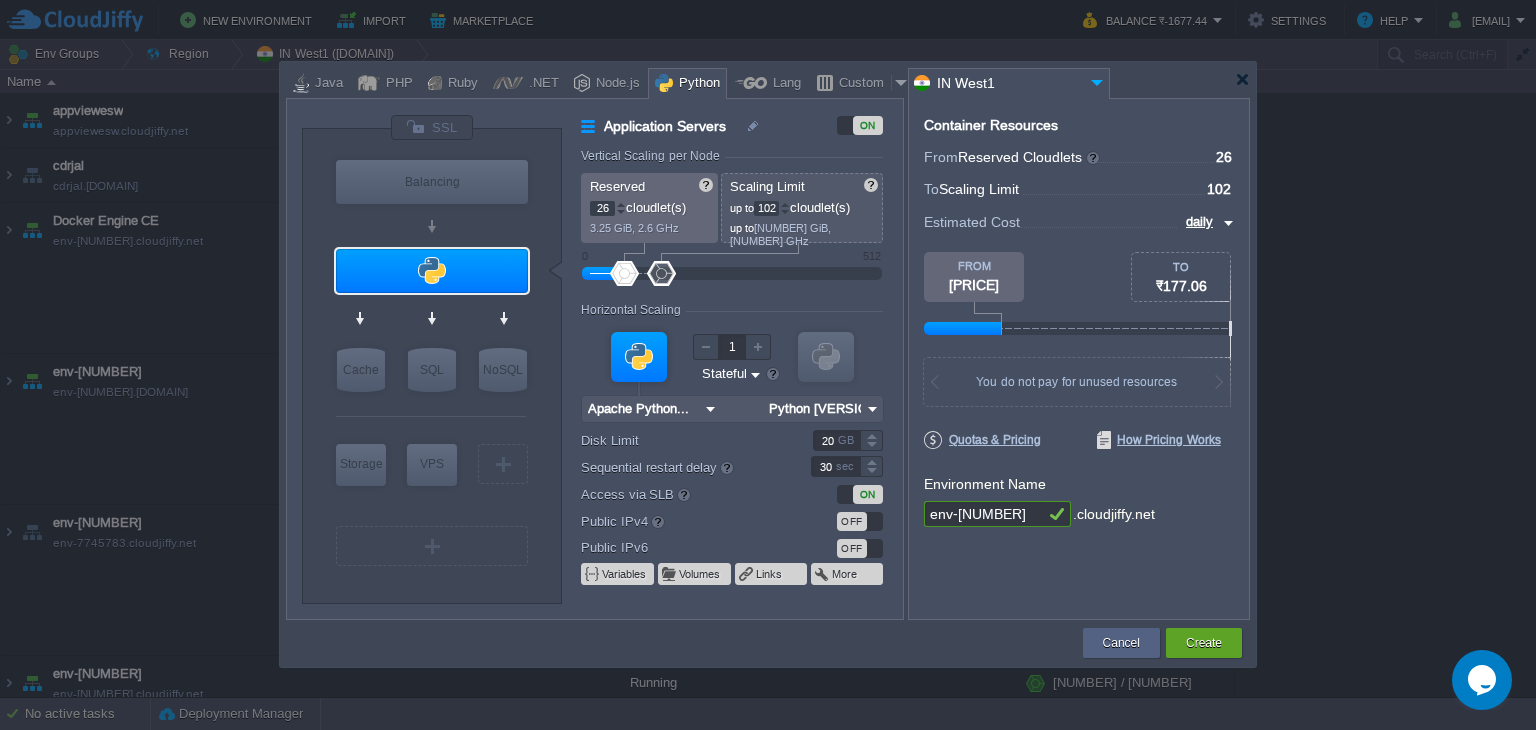 click at bounding box center [661, 273] 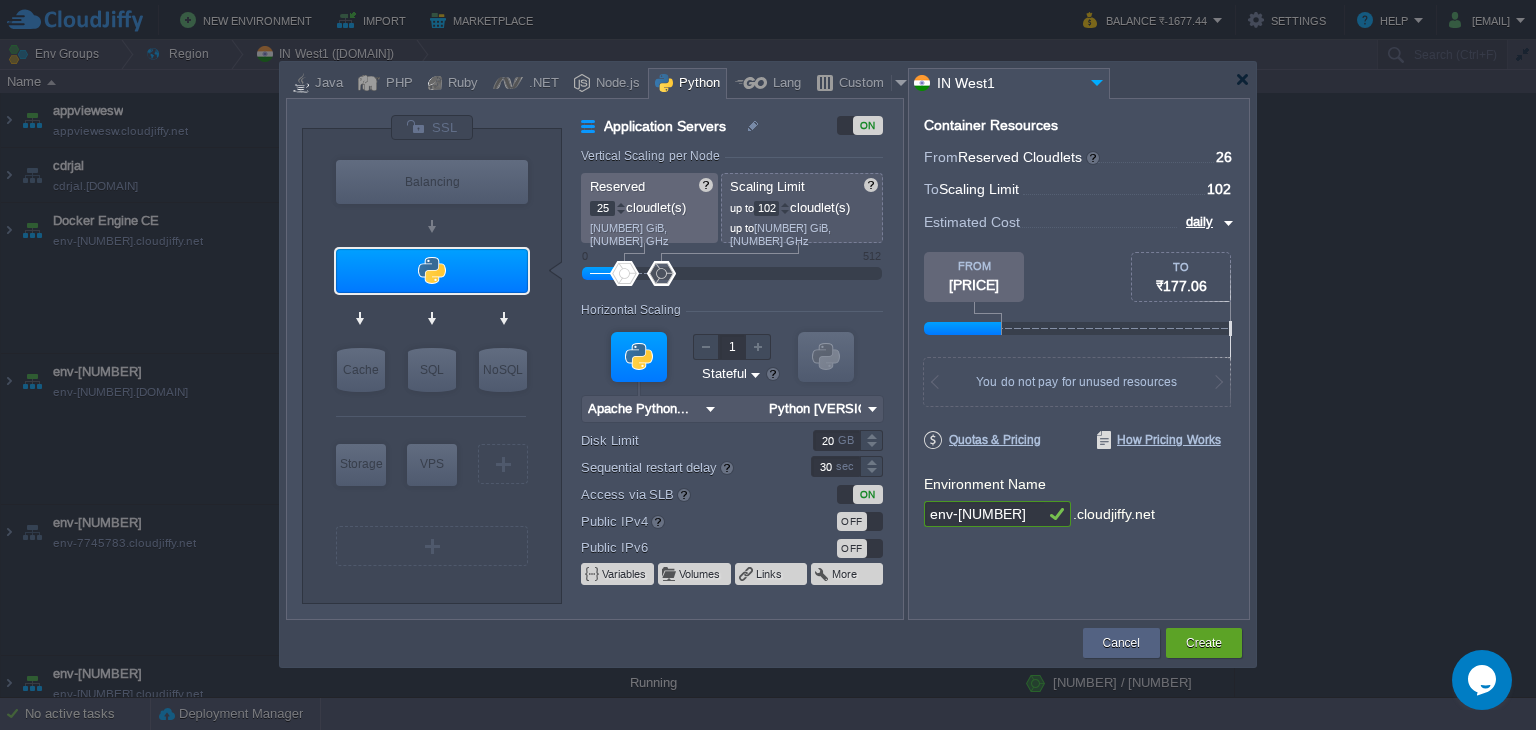 click at bounding box center [621, 212] 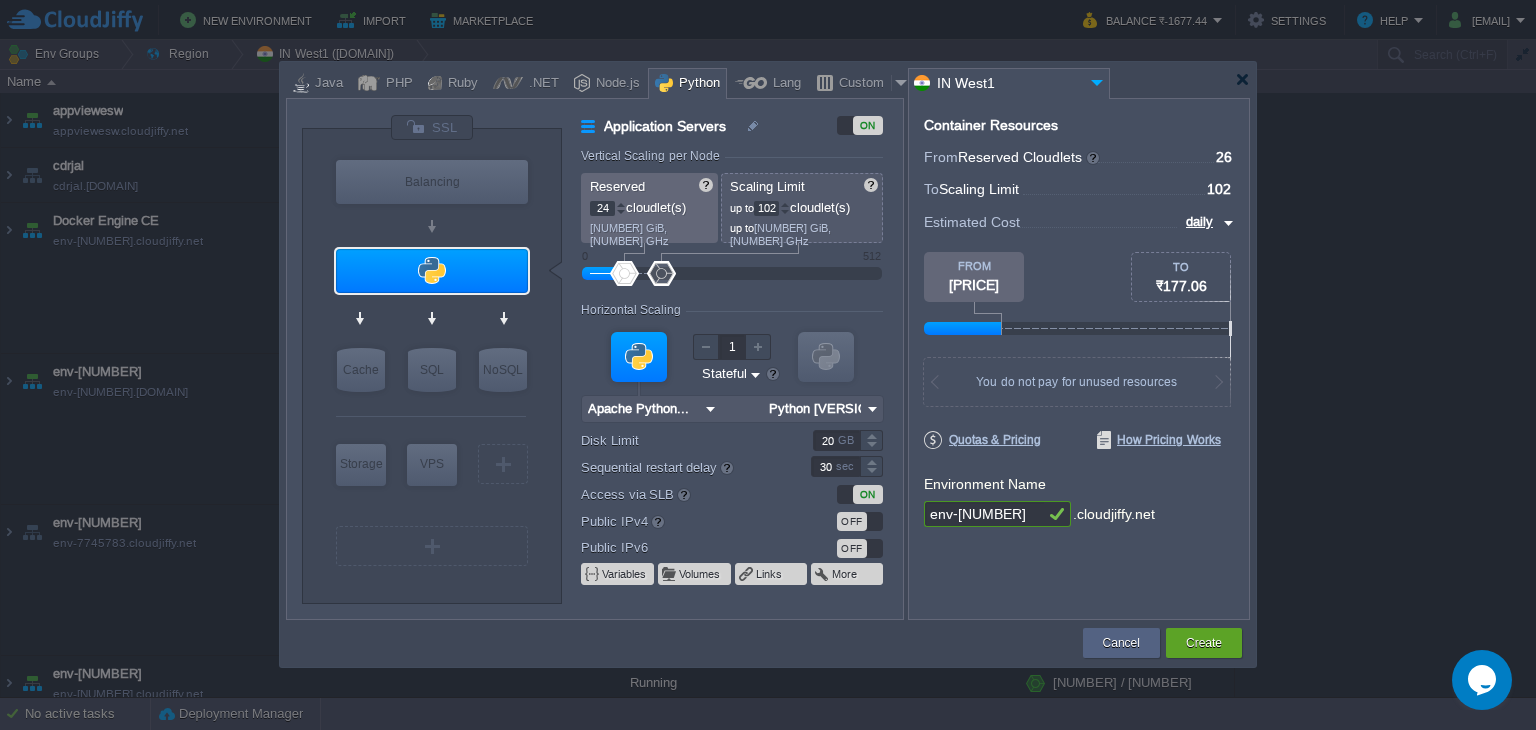 click at bounding box center [621, 212] 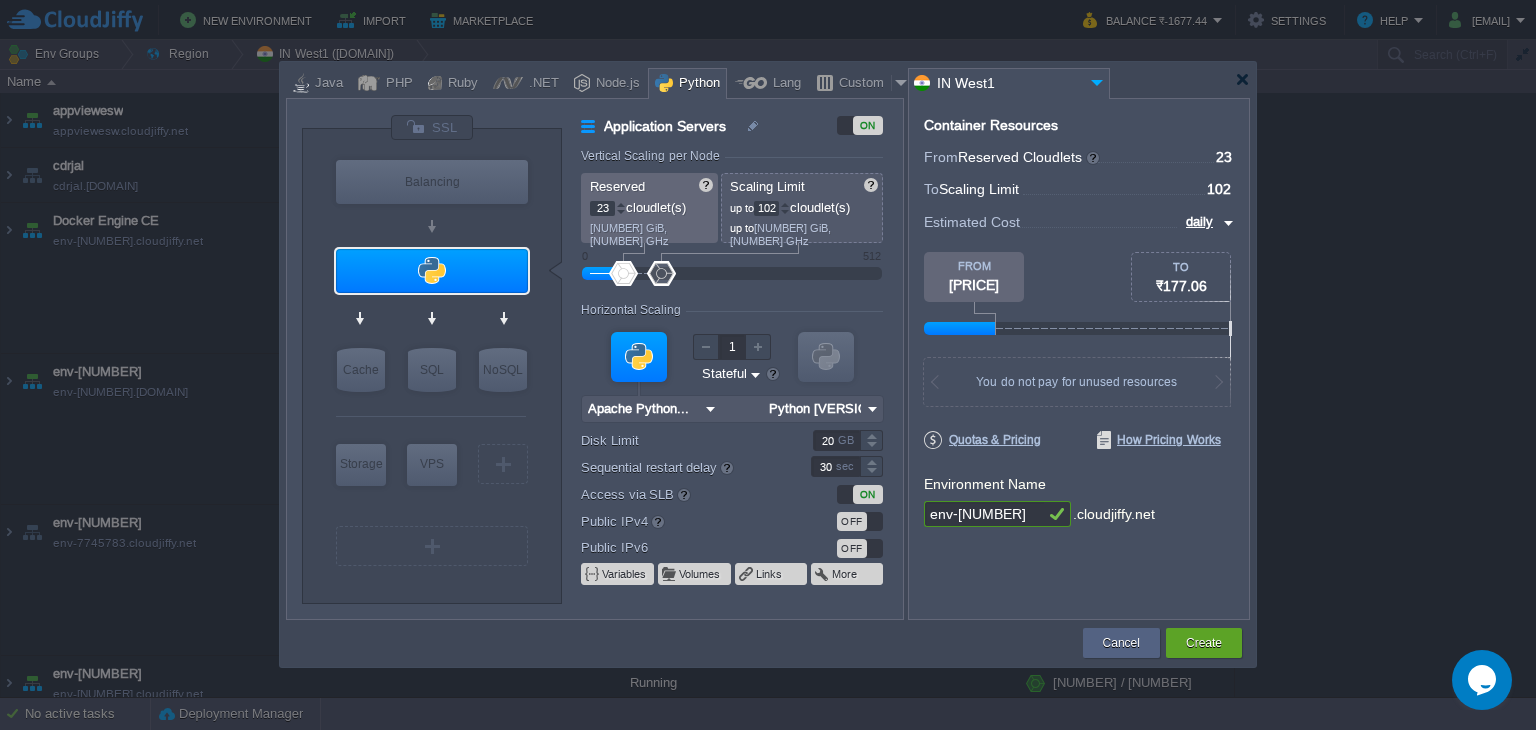 click at bounding box center [621, 212] 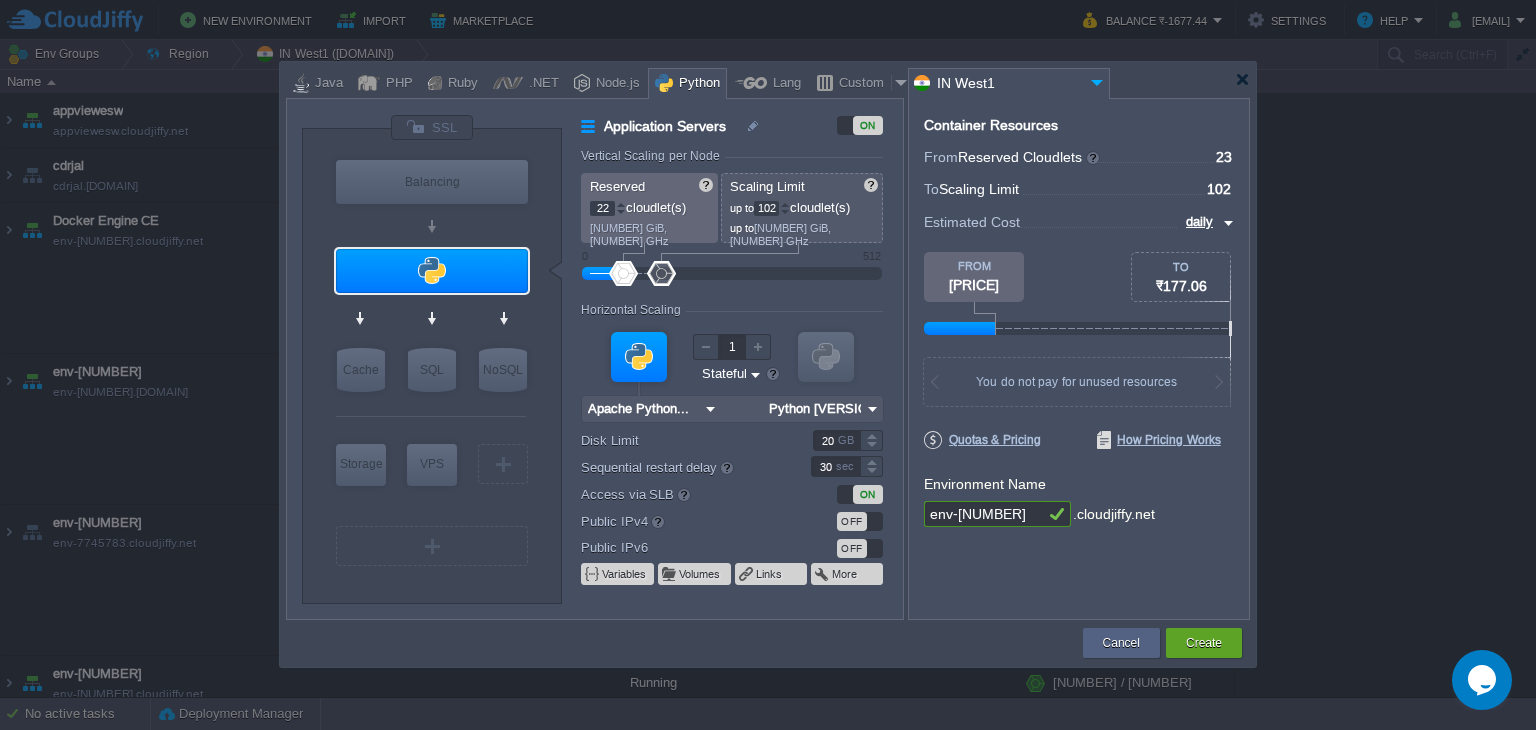 click at bounding box center [621, 212] 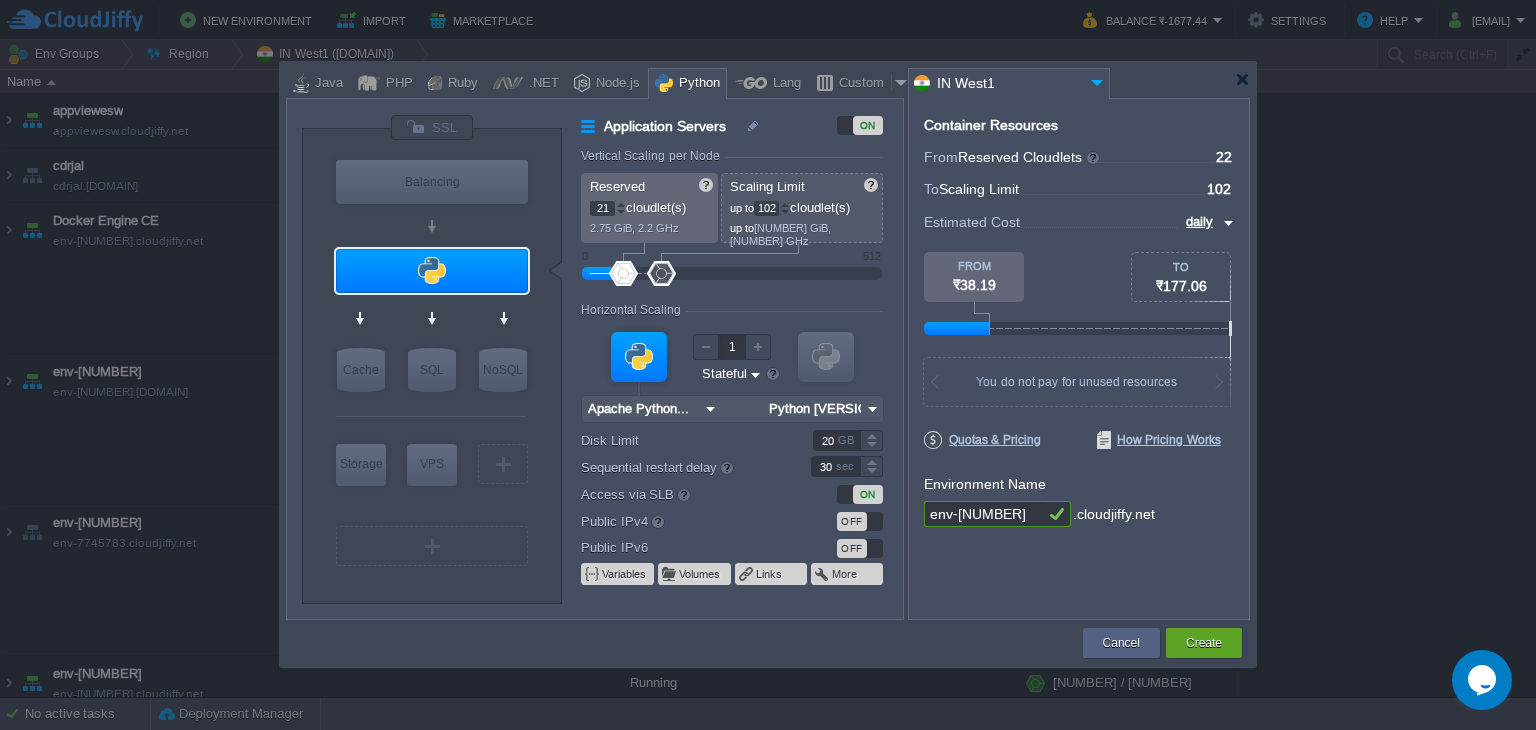 click at bounding box center [621, 212] 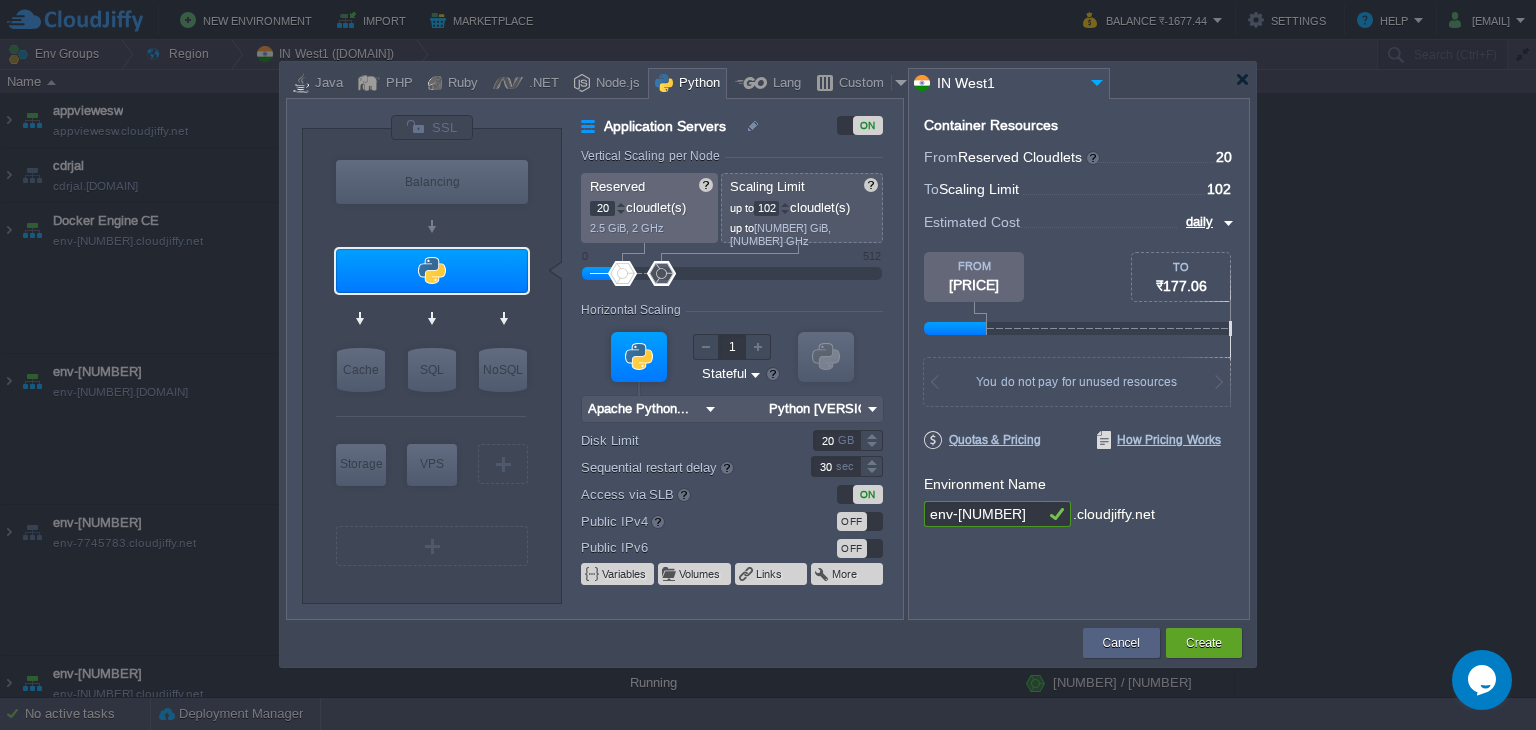 click at bounding box center [621, 212] 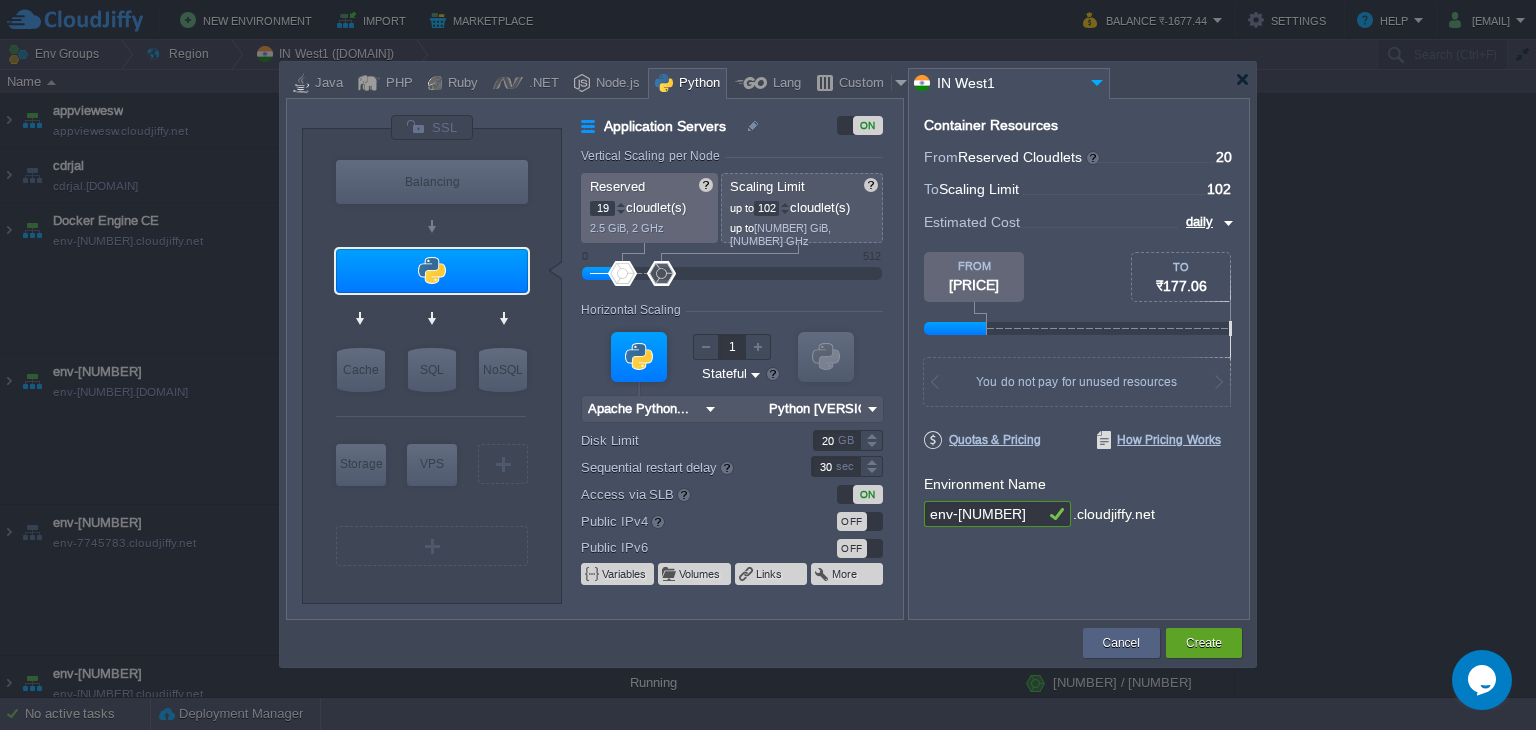 click at bounding box center [621, 212] 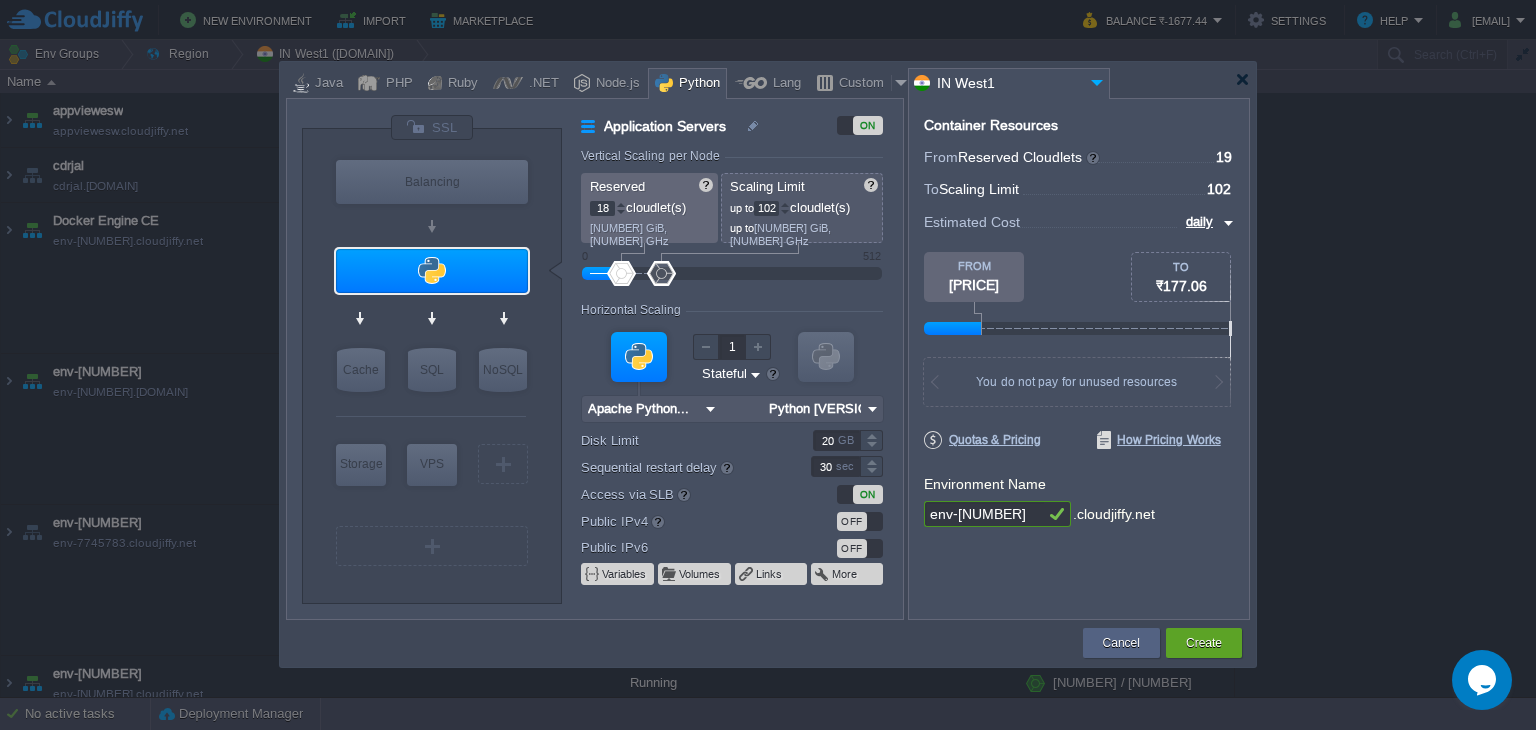 click at bounding box center (621, 212) 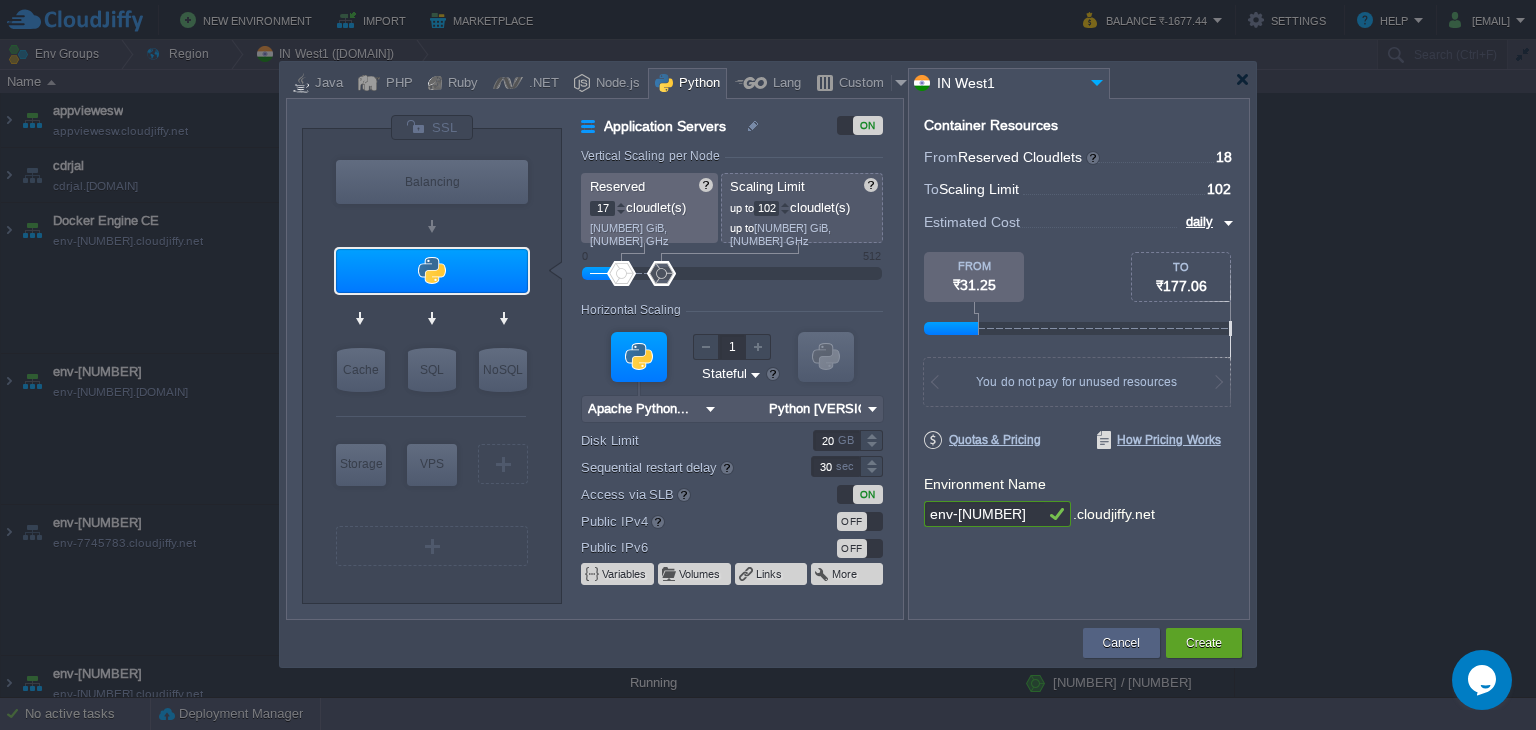 click at bounding box center [621, 212] 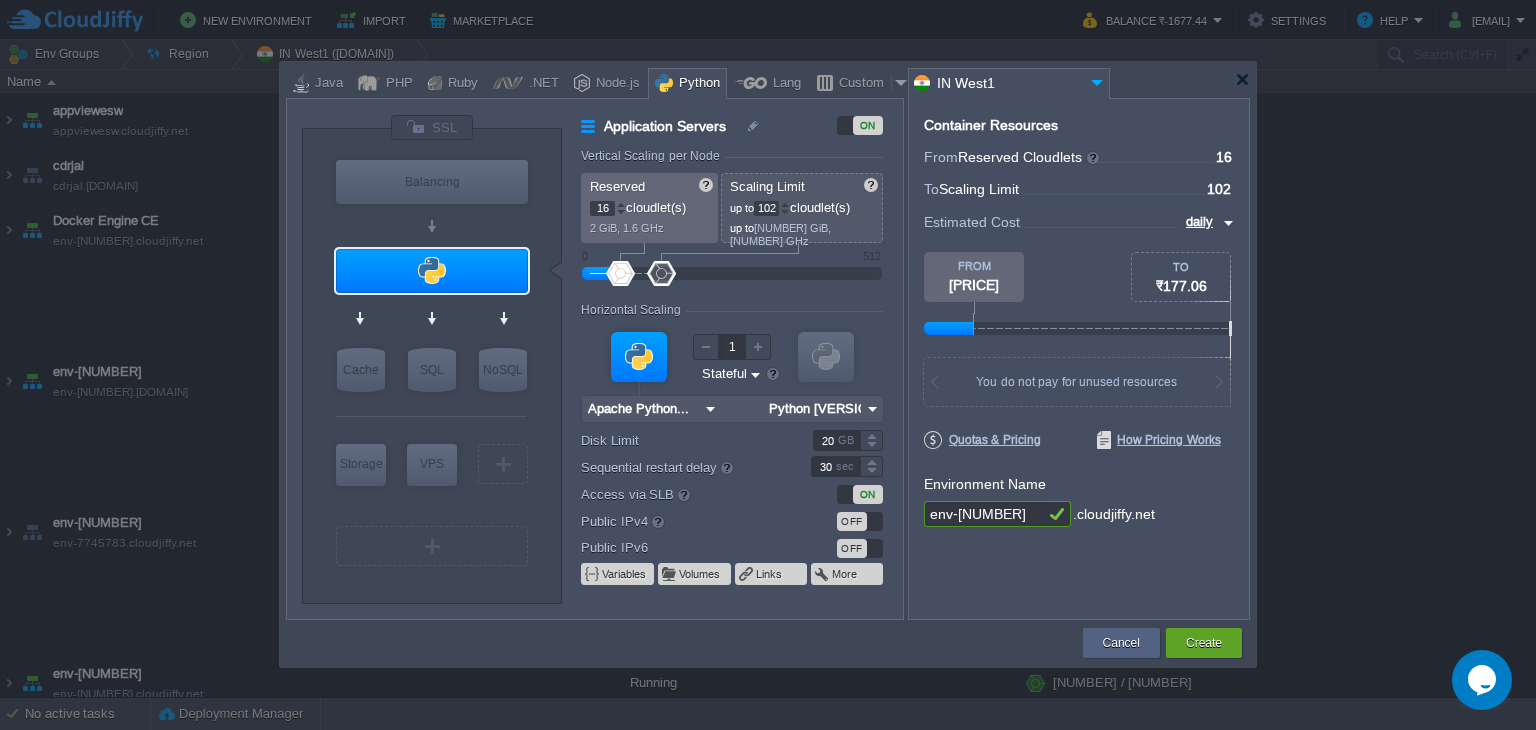 click at bounding box center [621, 212] 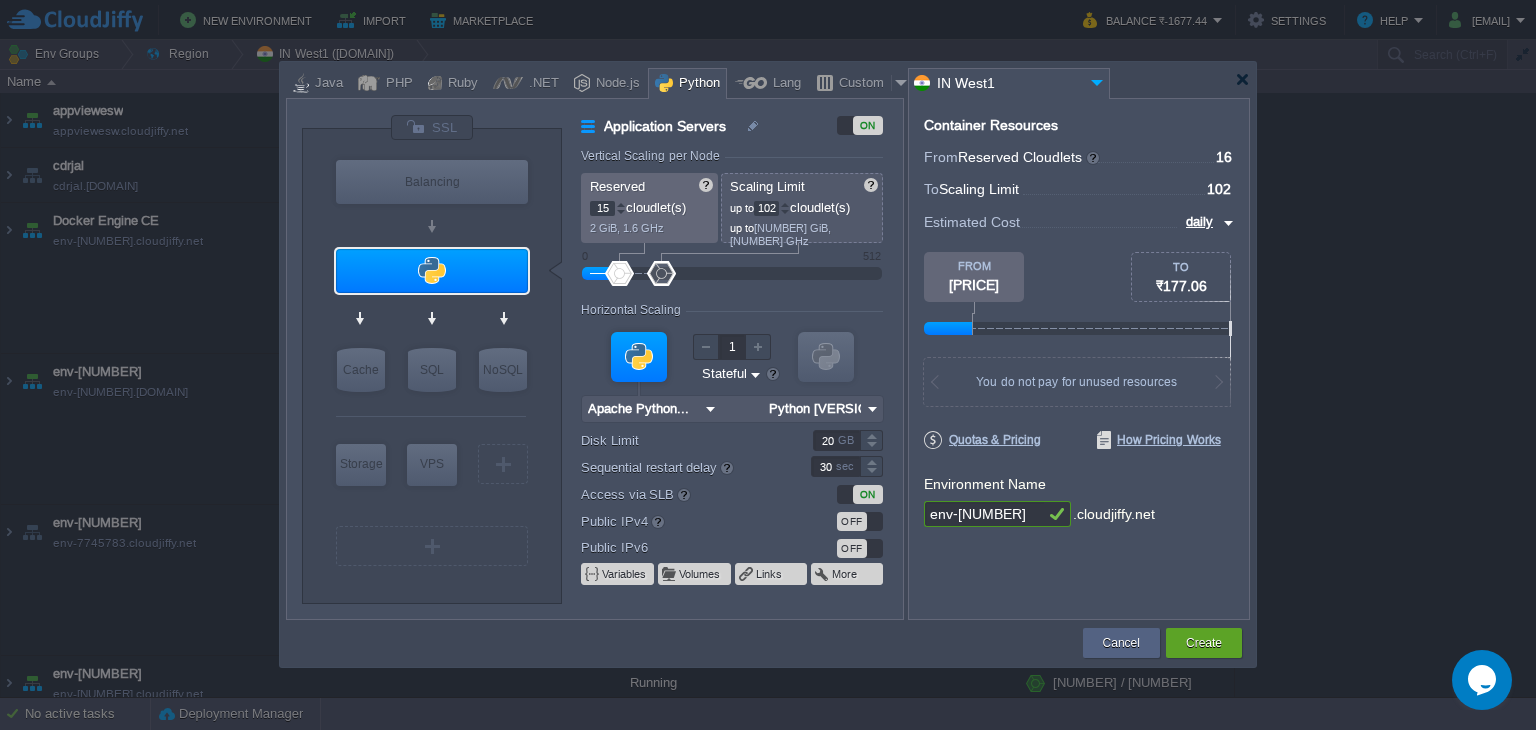 click at bounding box center (621, 212) 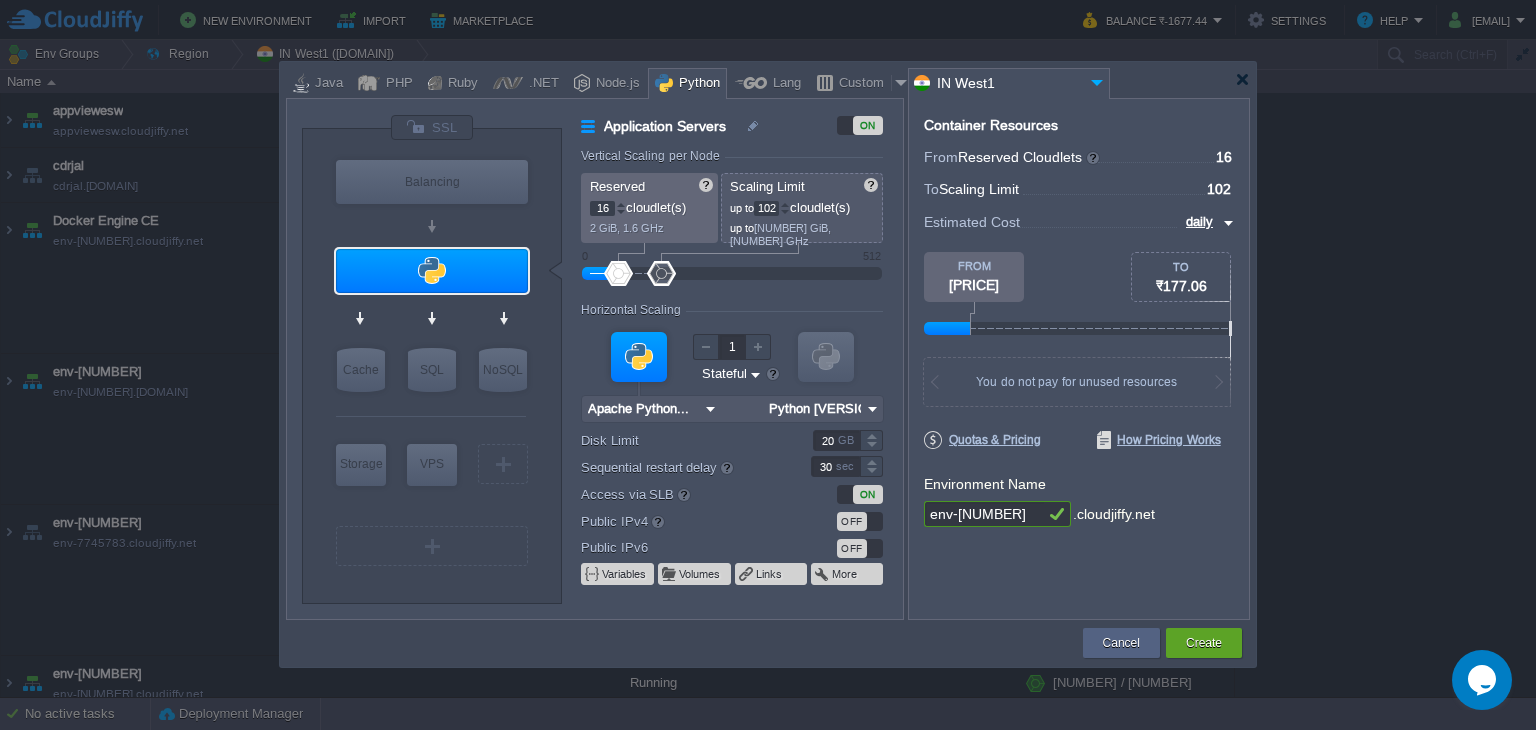 click at bounding box center [621, 204] 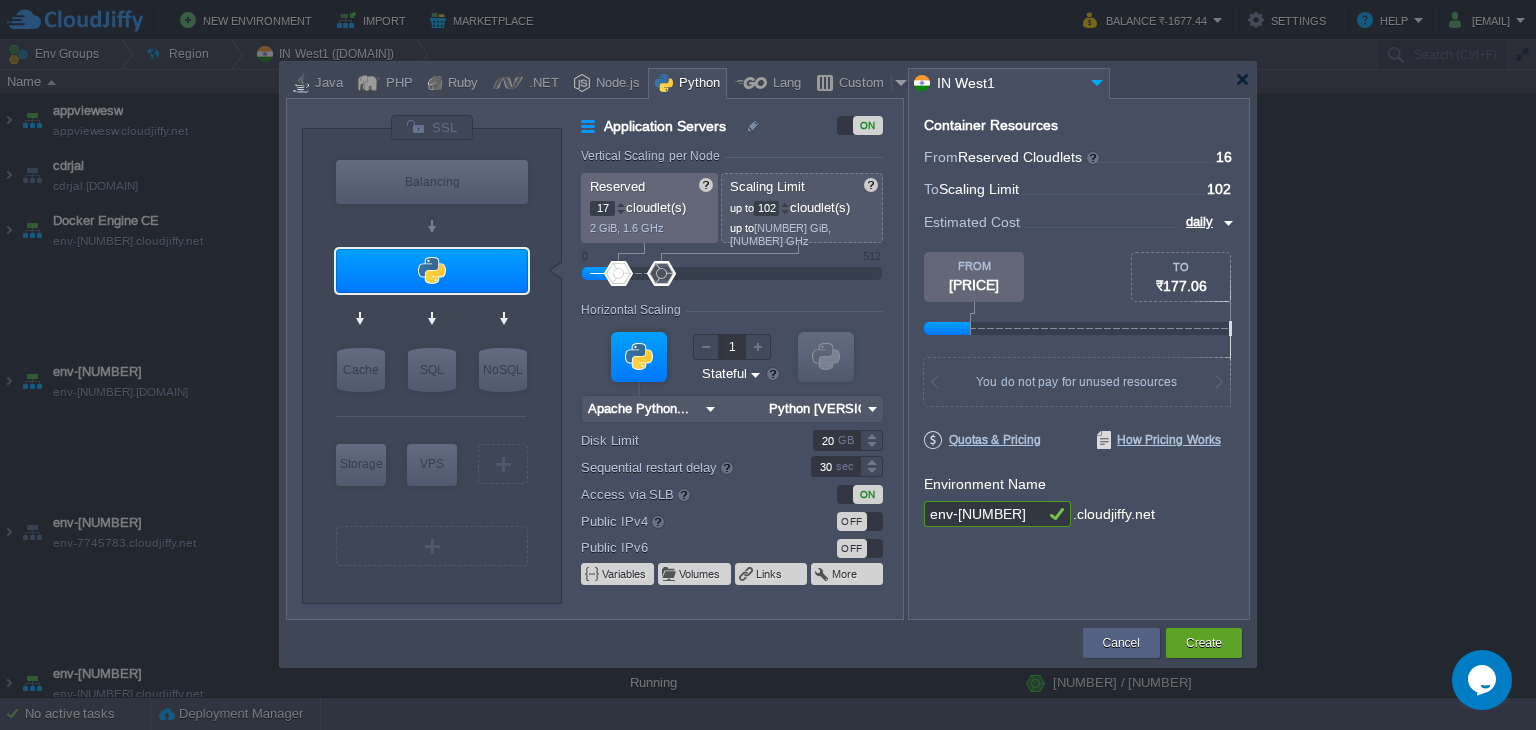 click at bounding box center (621, 204) 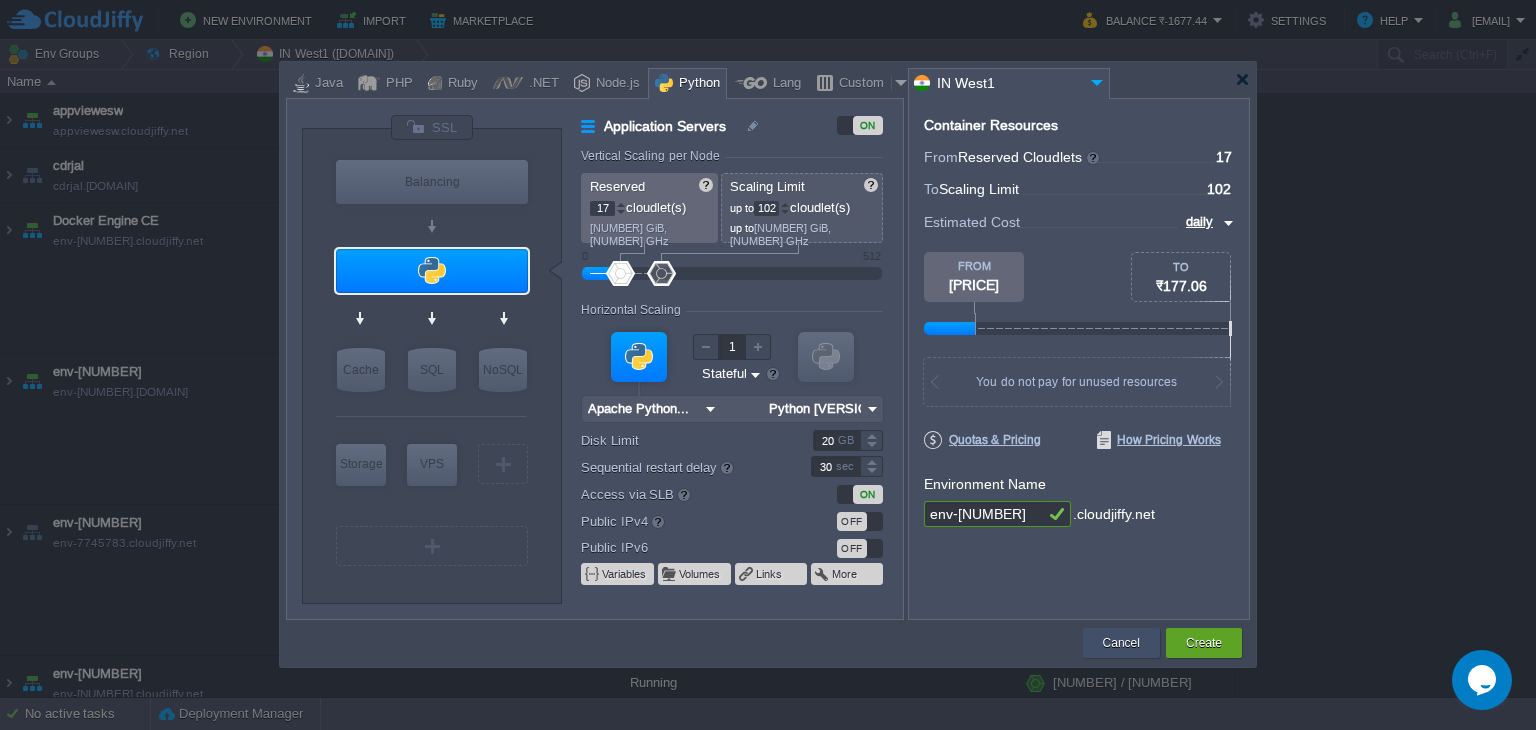 click on "Cancel" at bounding box center (1121, 643) 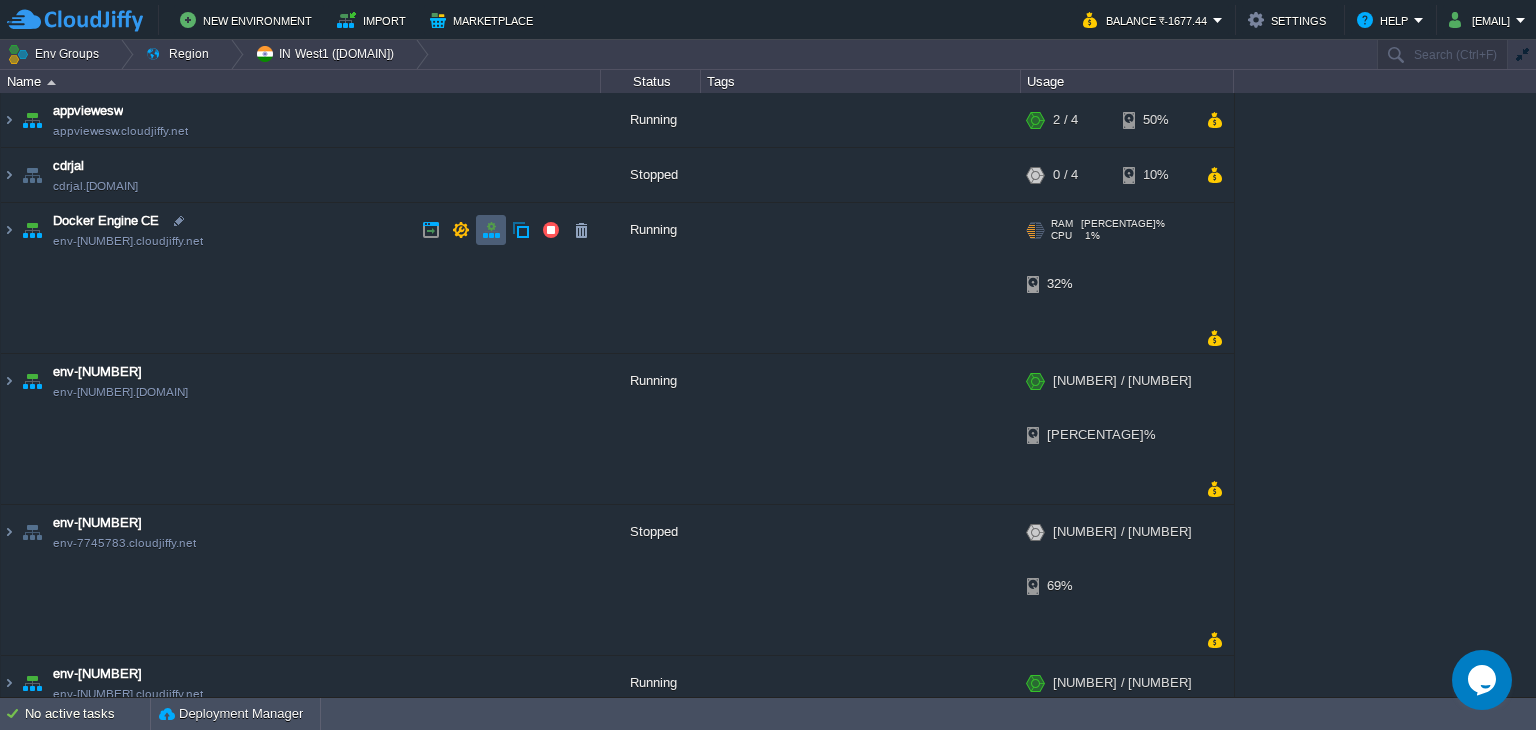 click at bounding box center (491, 230) 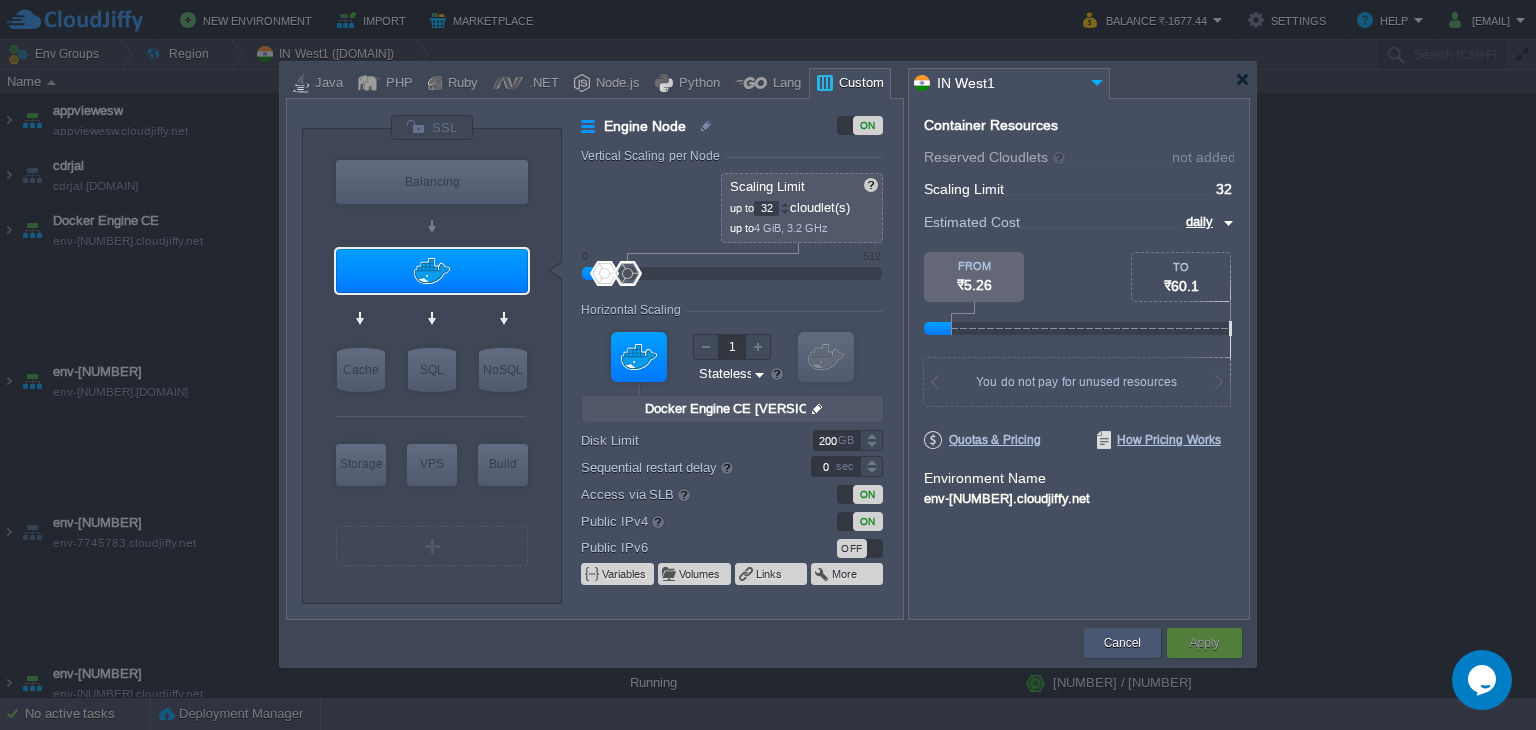 click on "Cancel" at bounding box center (1122, 643) 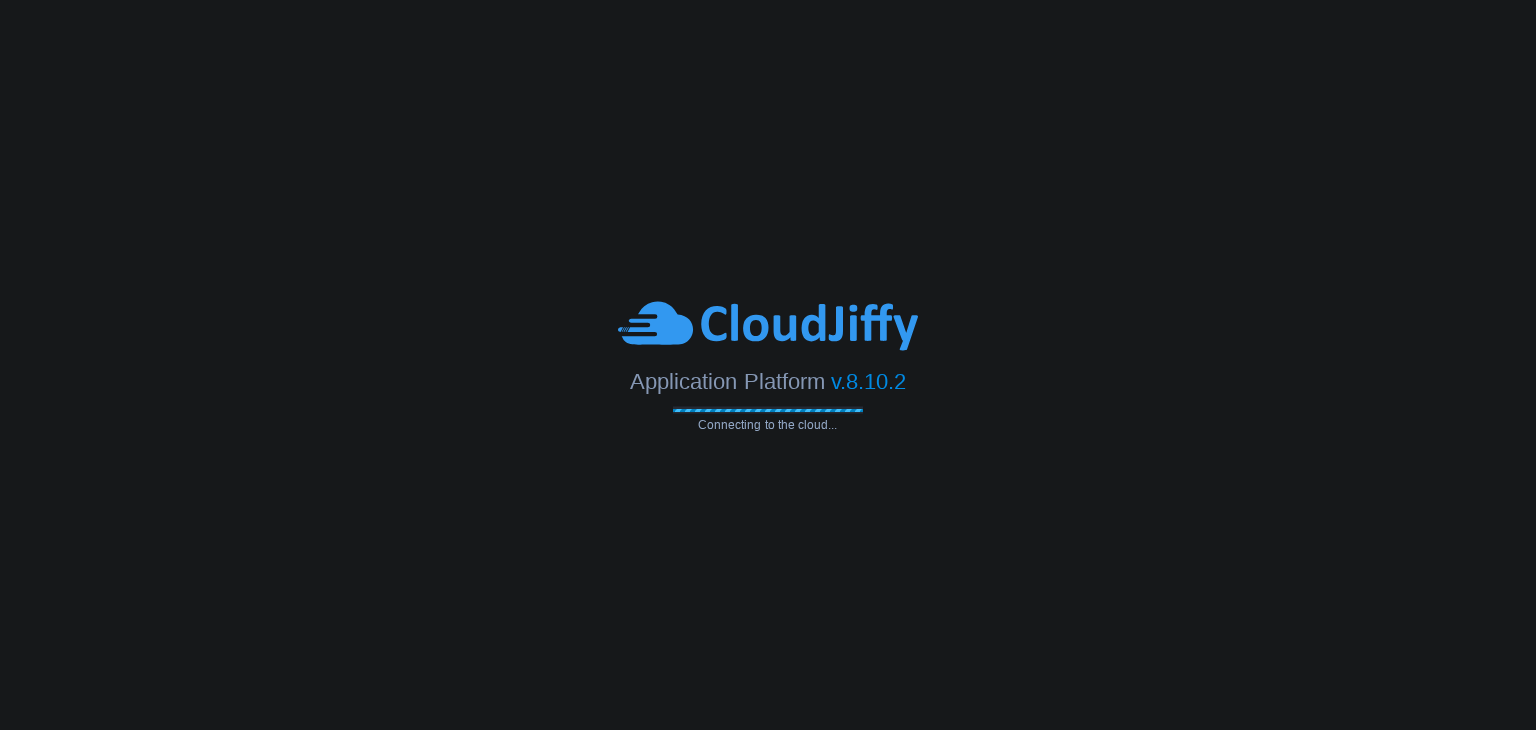 scroll, scrollTop: 0, scrollLeft: 0, axis: both 